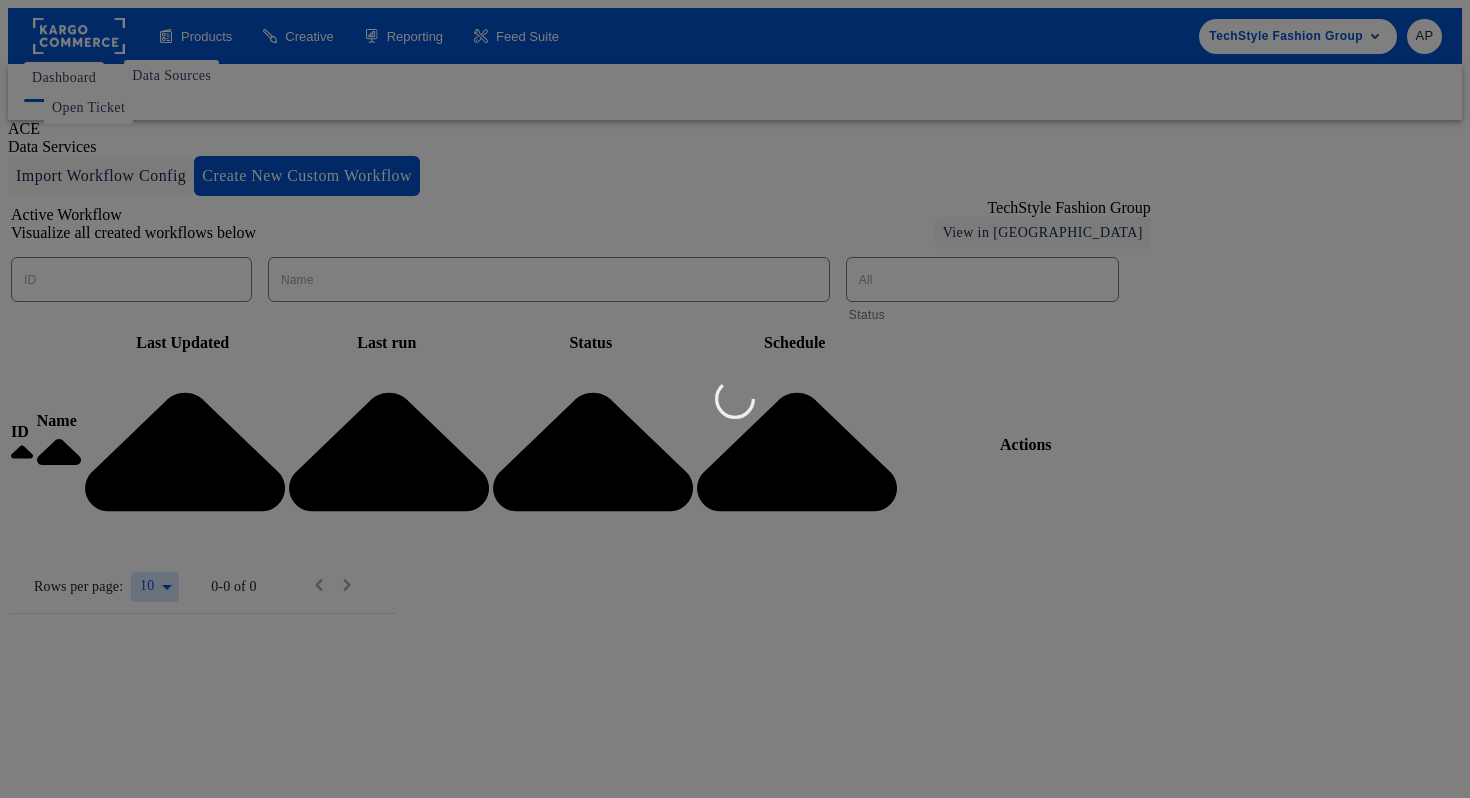 scroll, scrollTop: 0, scrollLeft: 0, axis: both 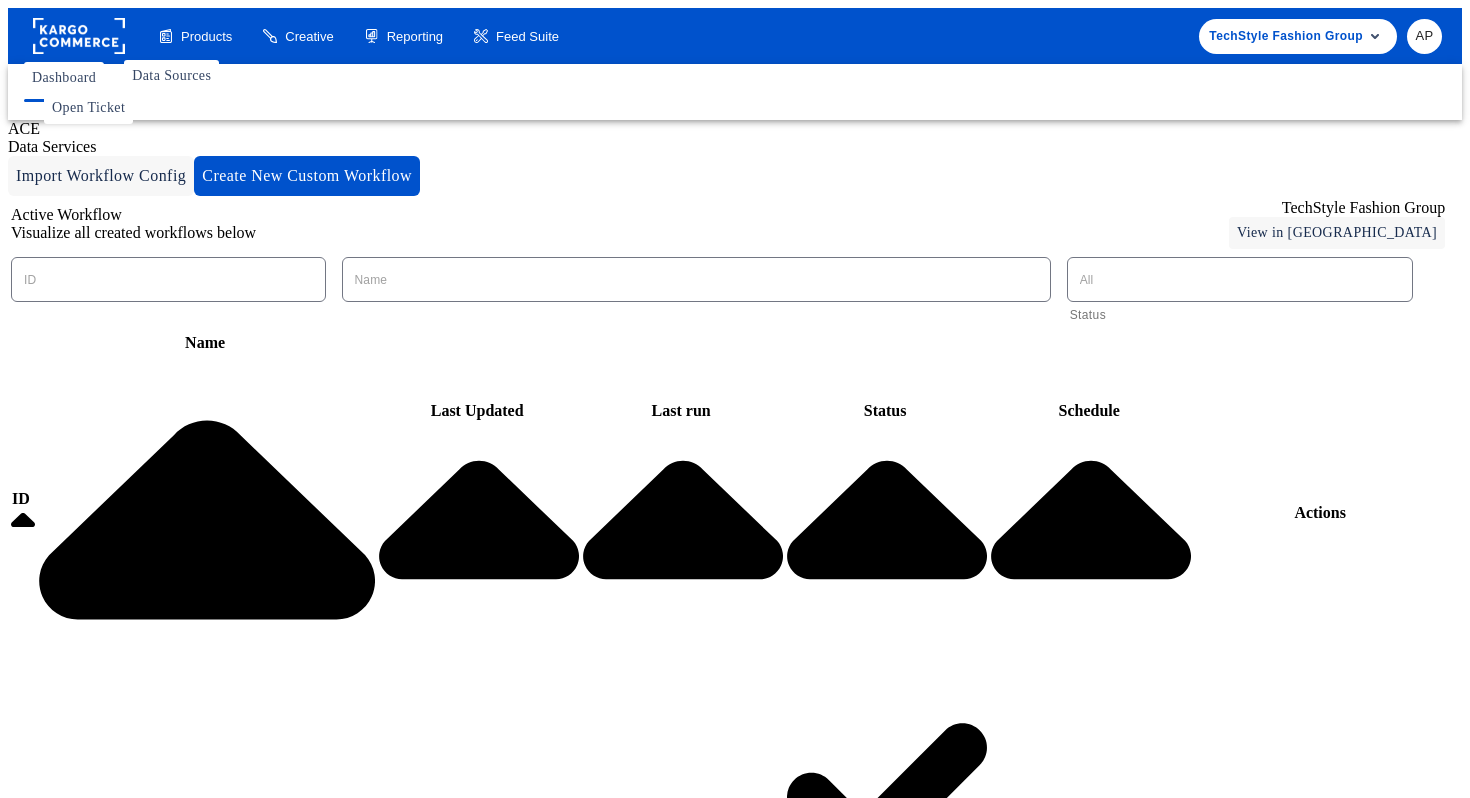 click on "TechStyle Fashion Group" at bounding box center (1286, 36) 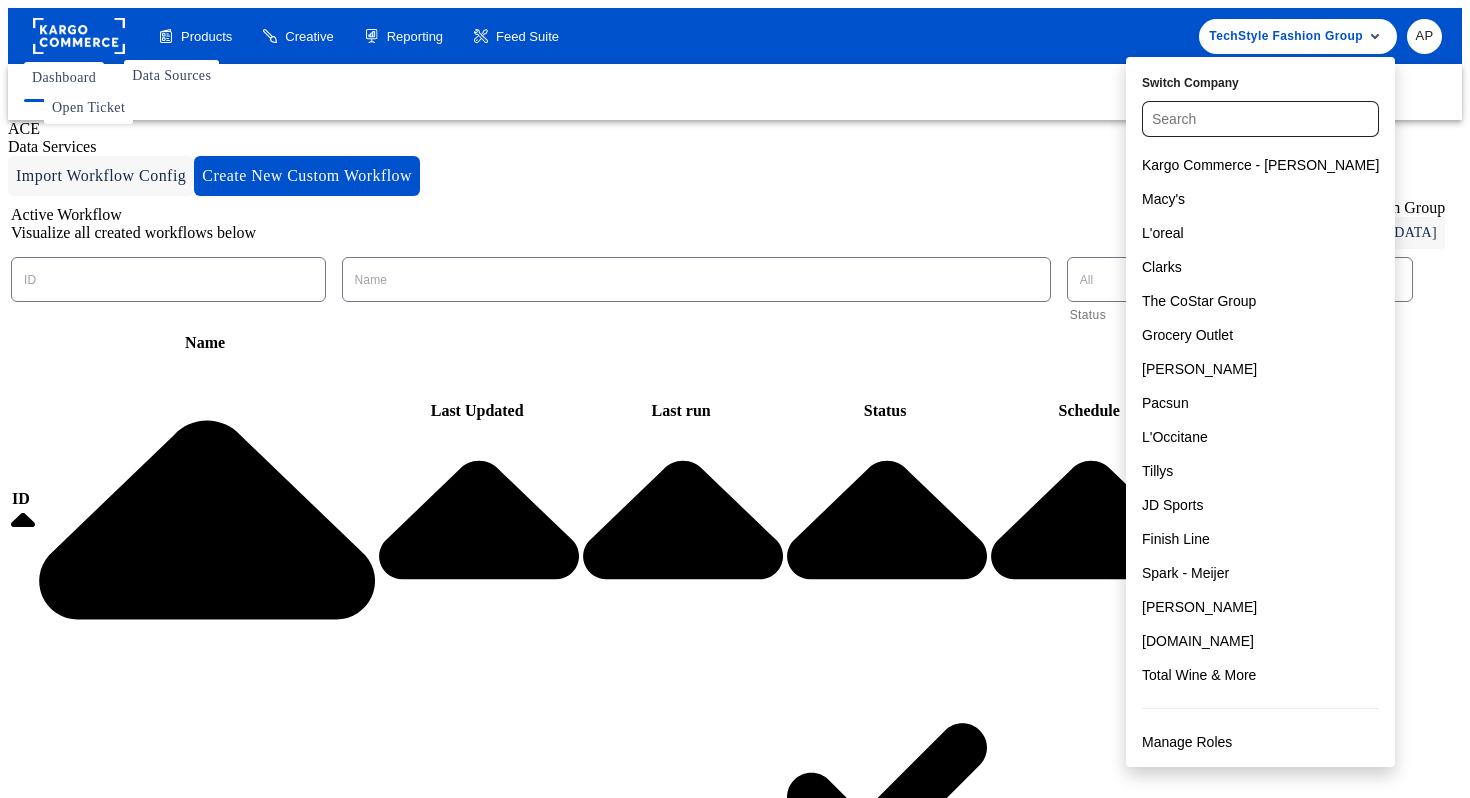 click at bounding box center (1260, 119) 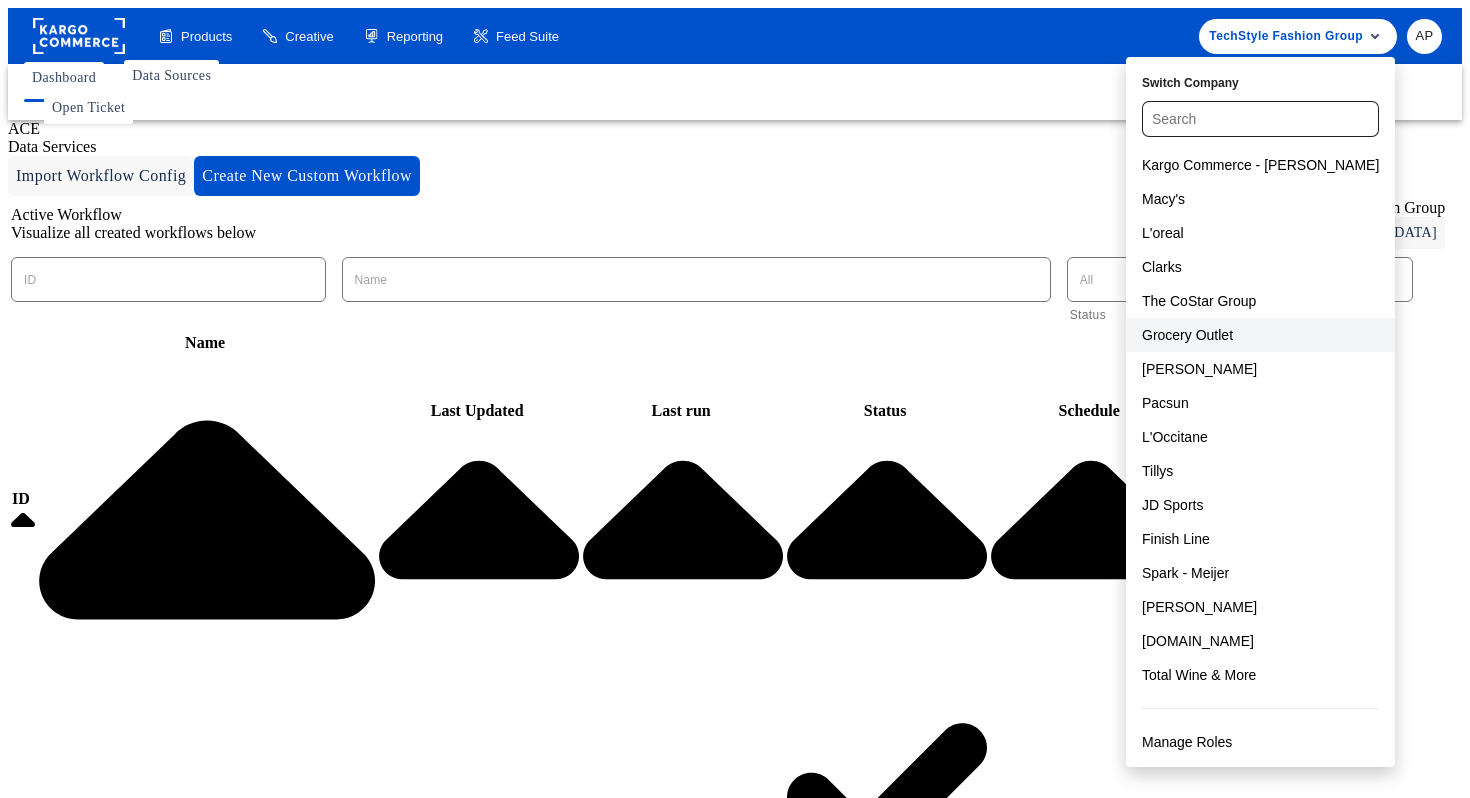 click on "Grocery Outlet" at bounding box center (1260, 335) 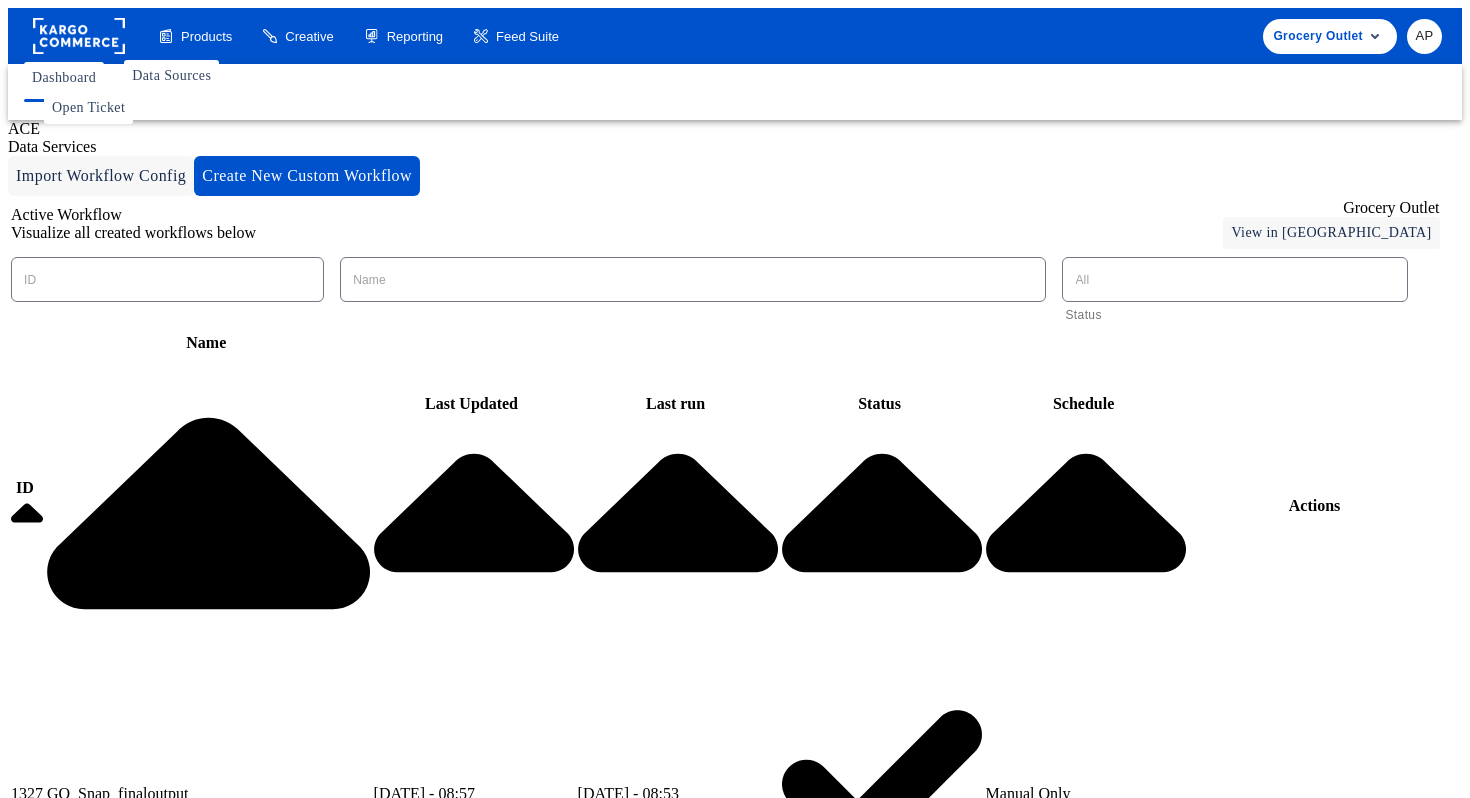 scroll, scrollTop: 272, scrollLeft: 0, axis: vertical 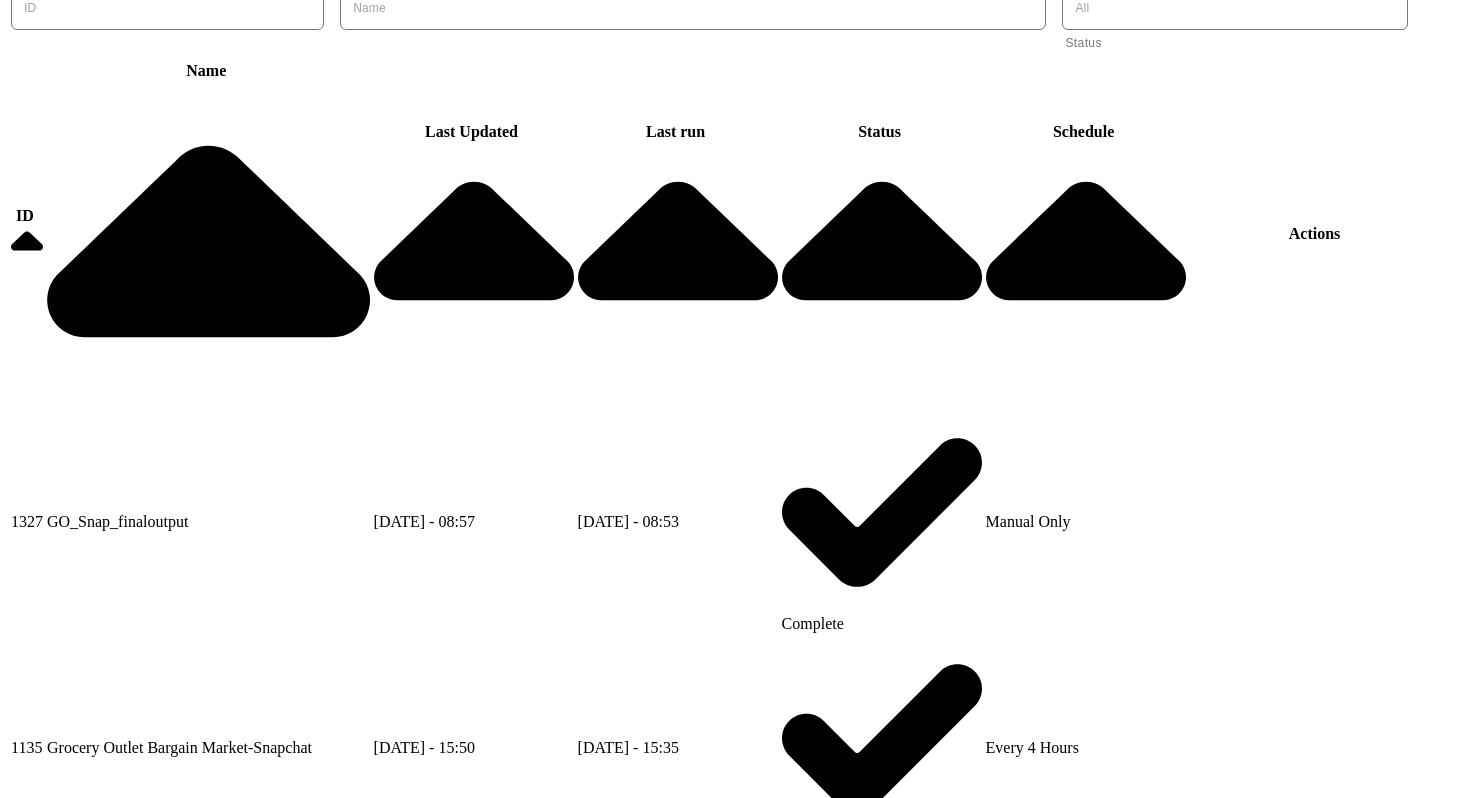 click 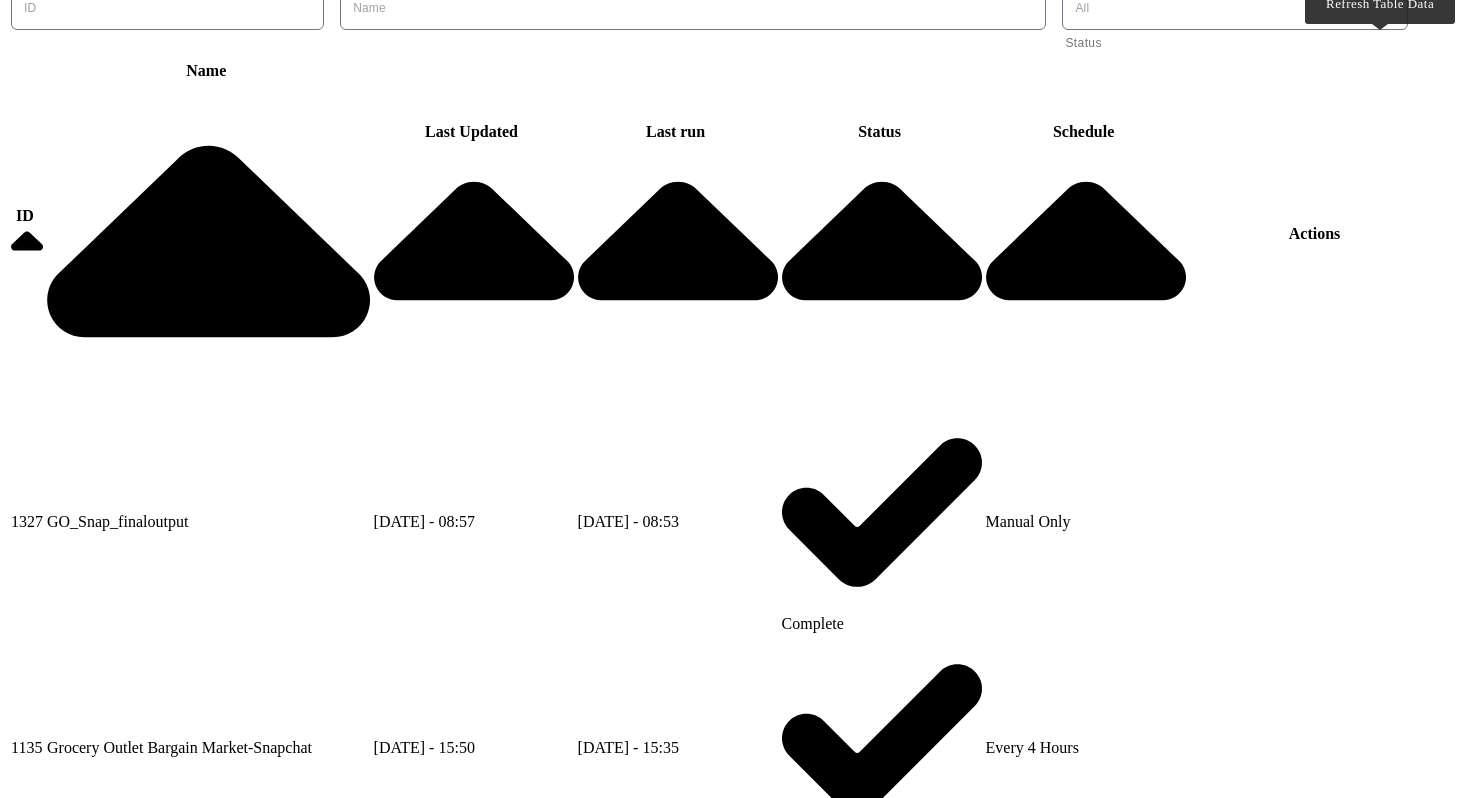 click 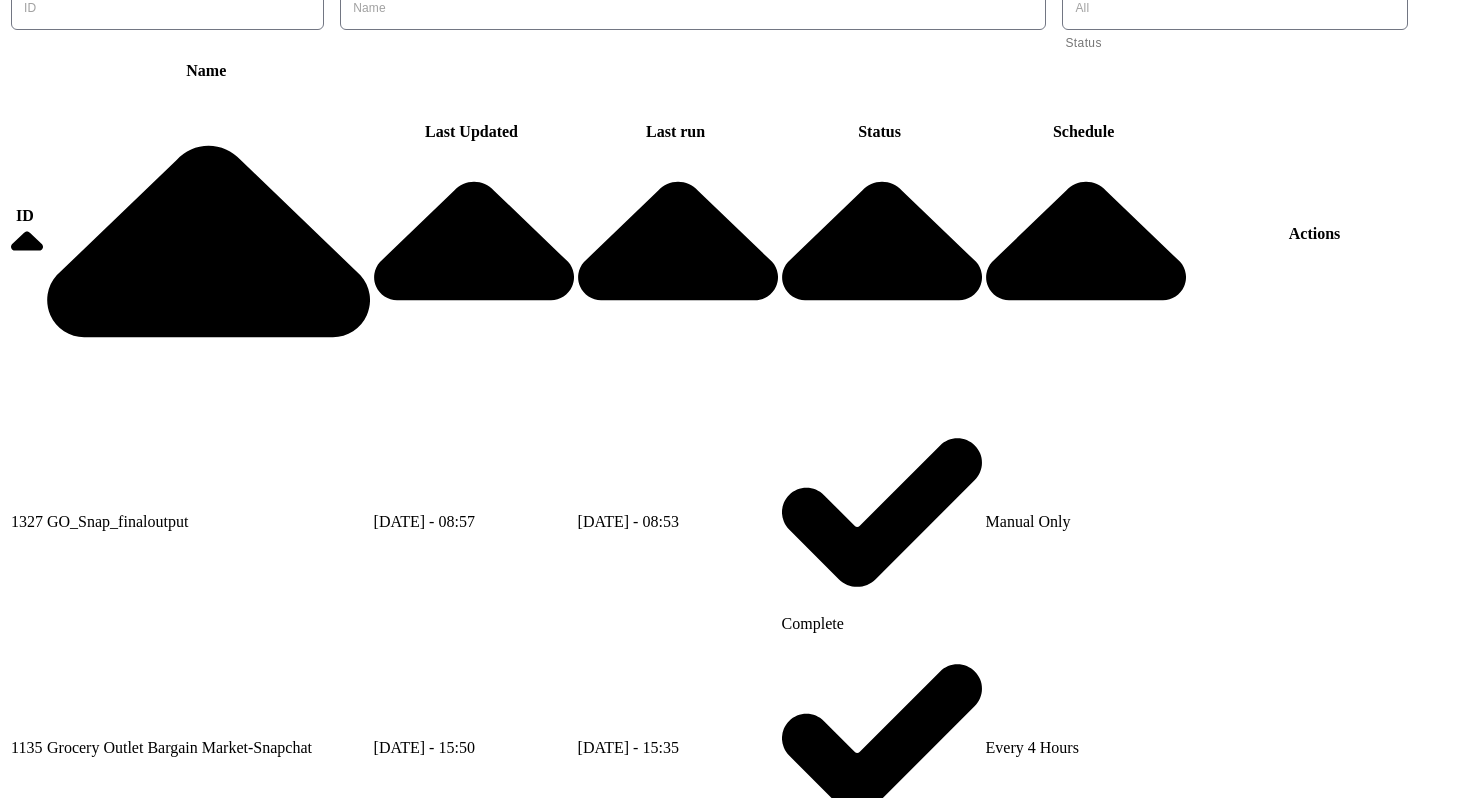 click 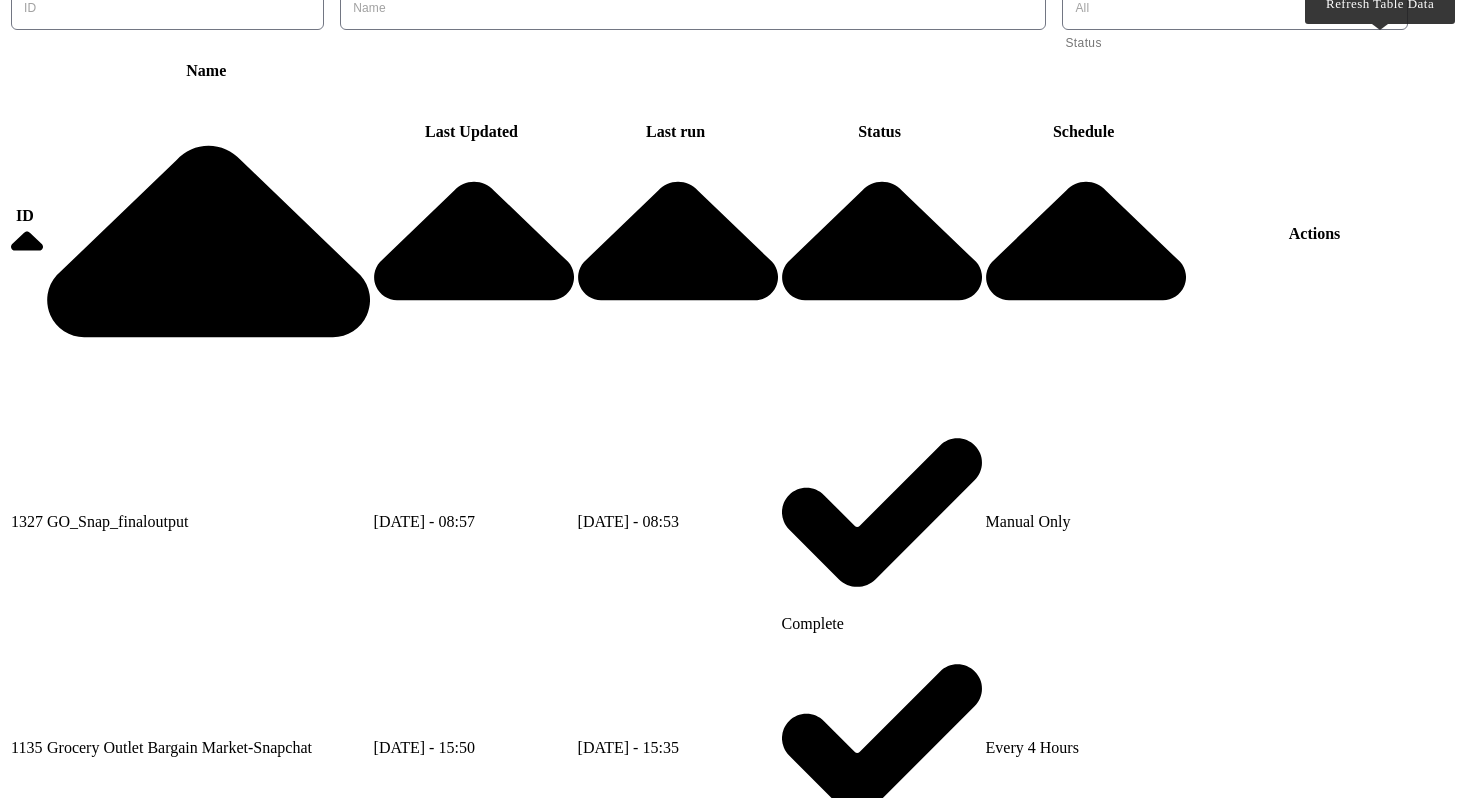 click 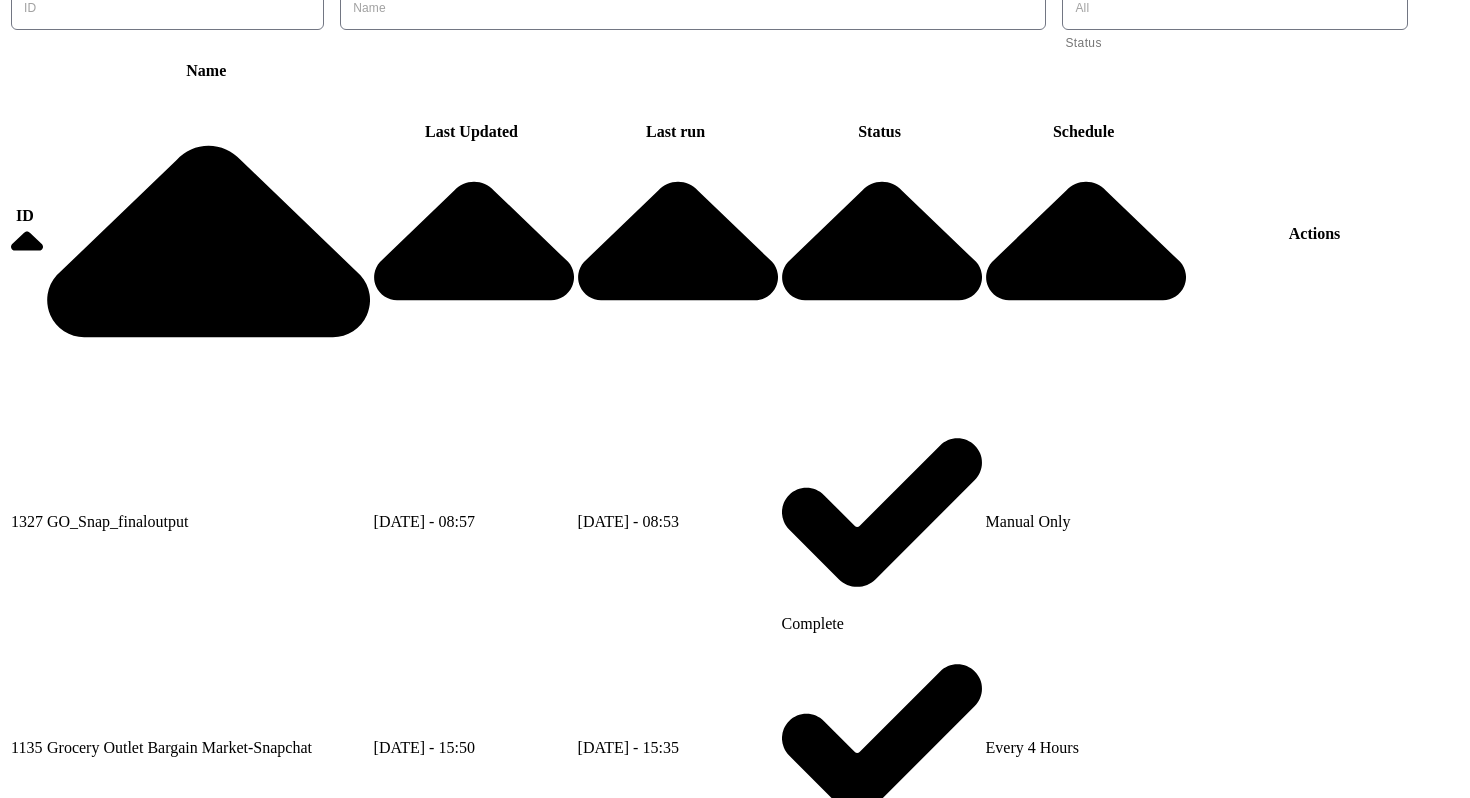 click 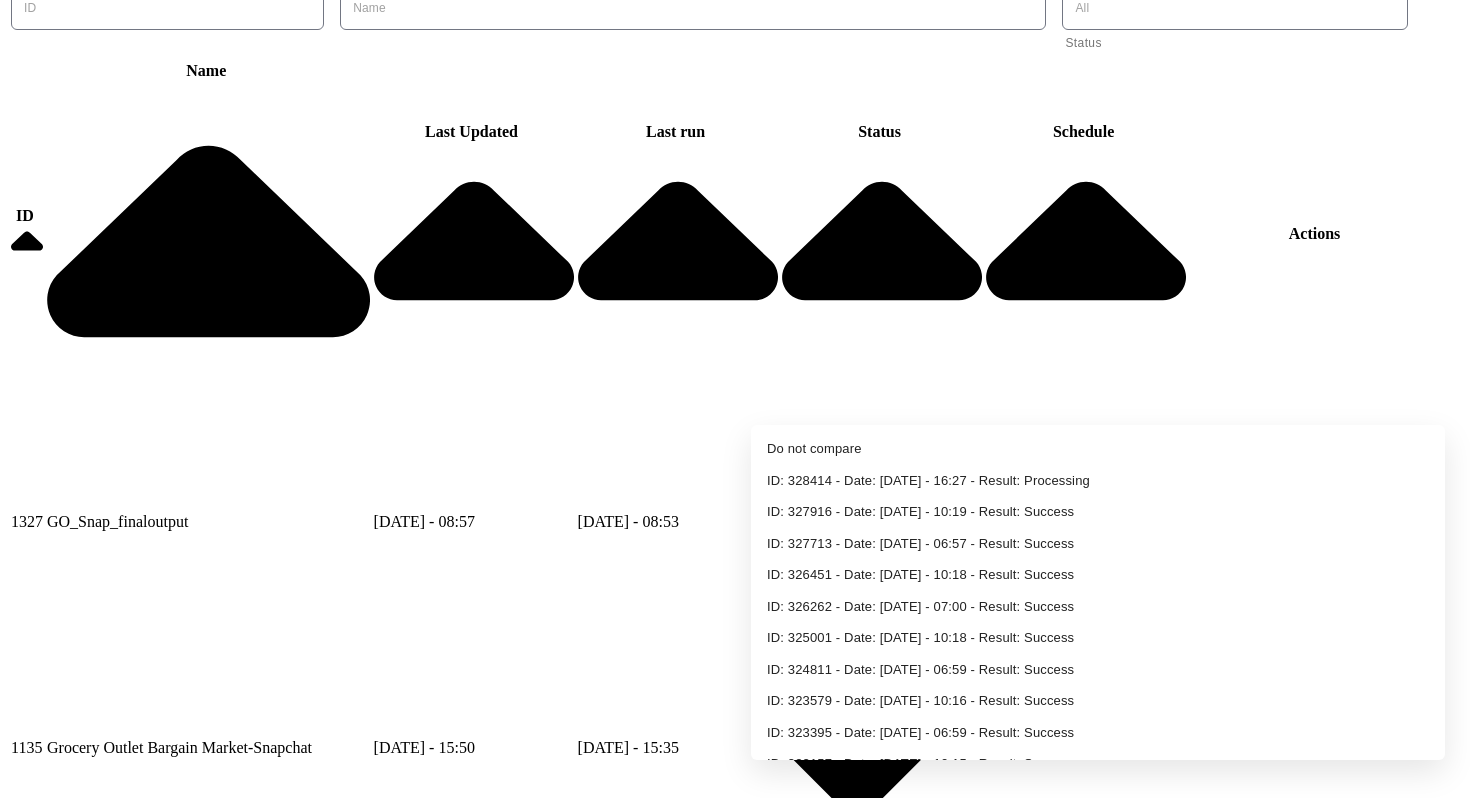 click at bounding box center (706, 3456) 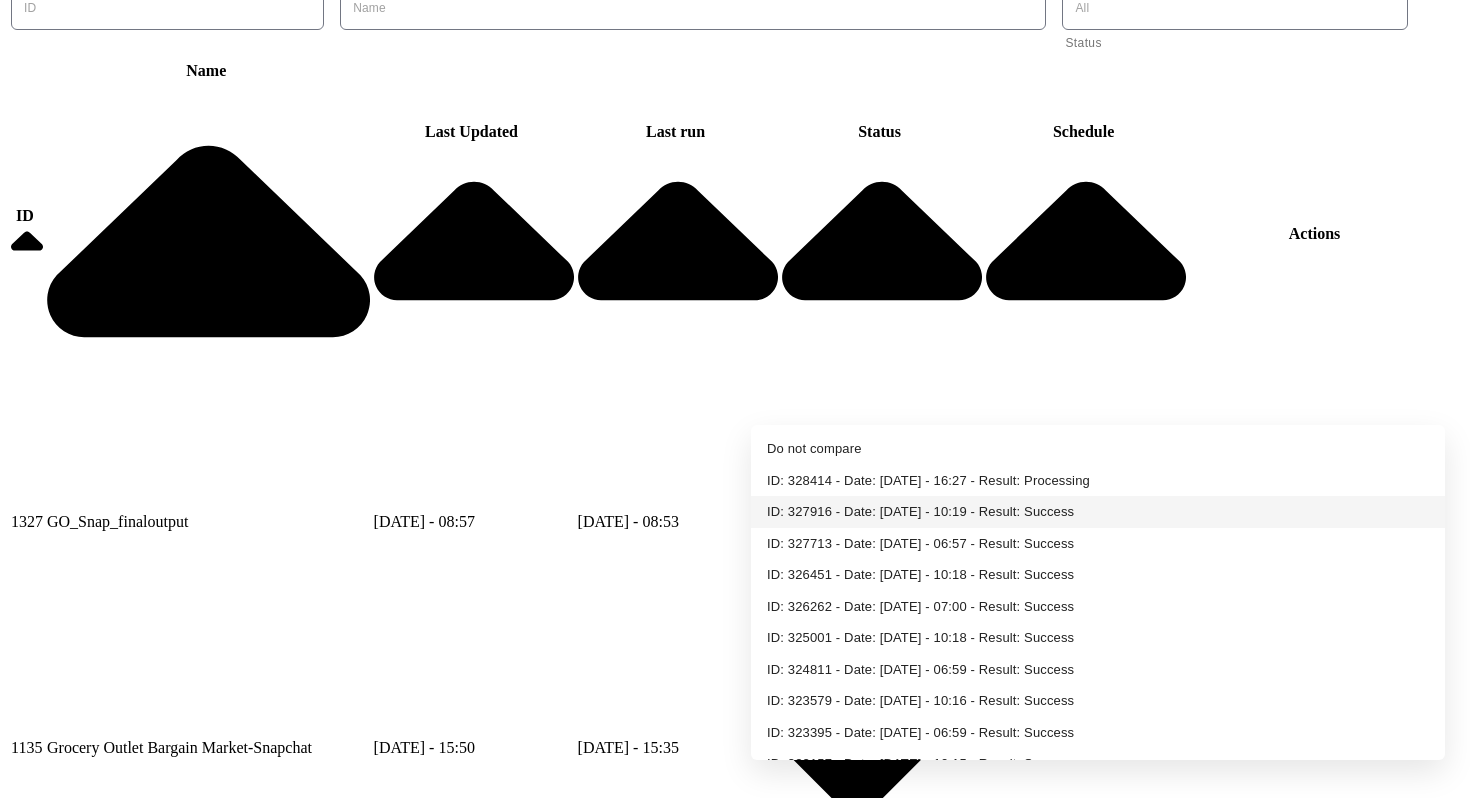 click on "ID: 327916 - Date: Jul 2nd - 10:19 - Result: Success" at bounding box center (1098, 512) 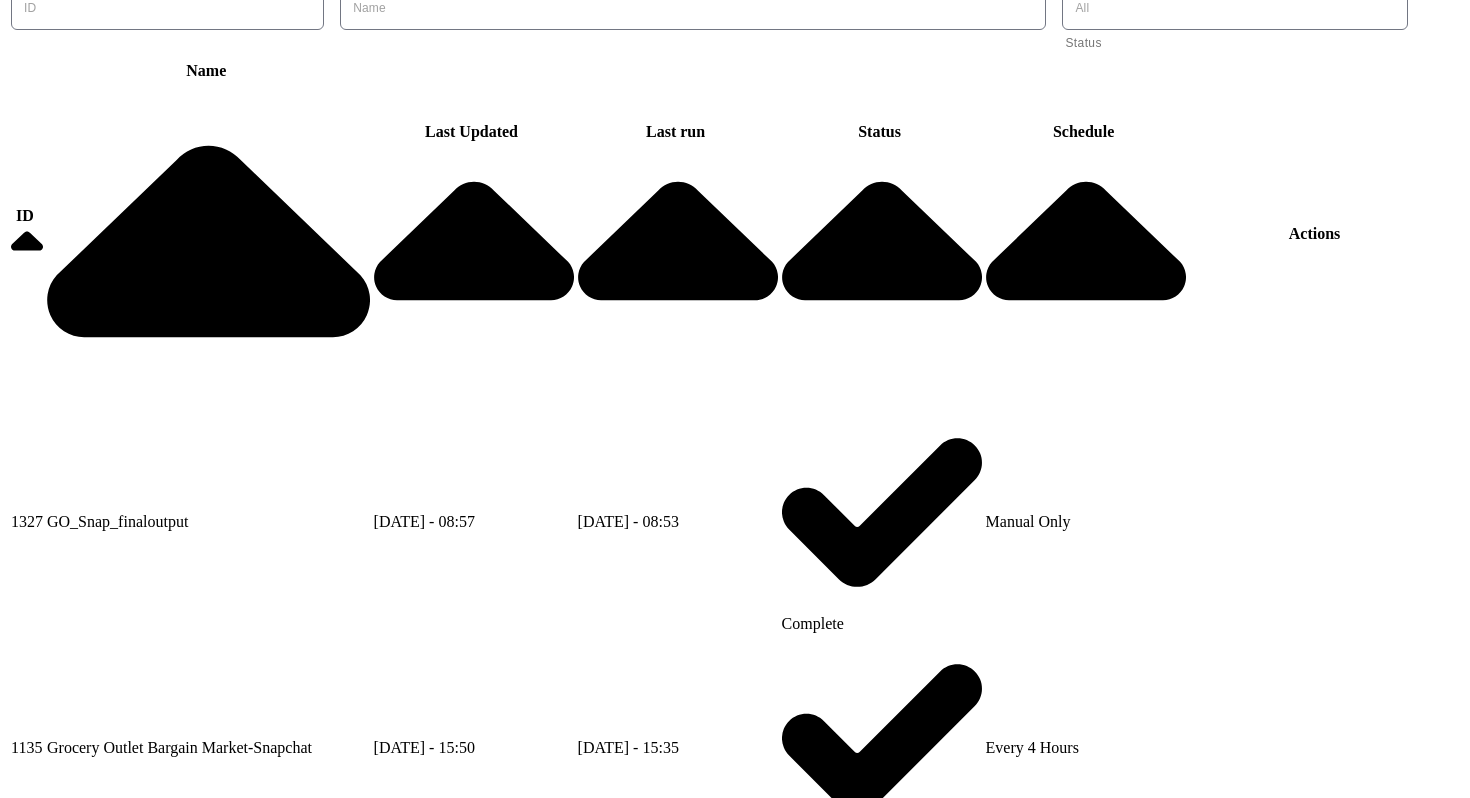 scroll, scrollTop: 895, scrollLeft: 0, axis: vertical 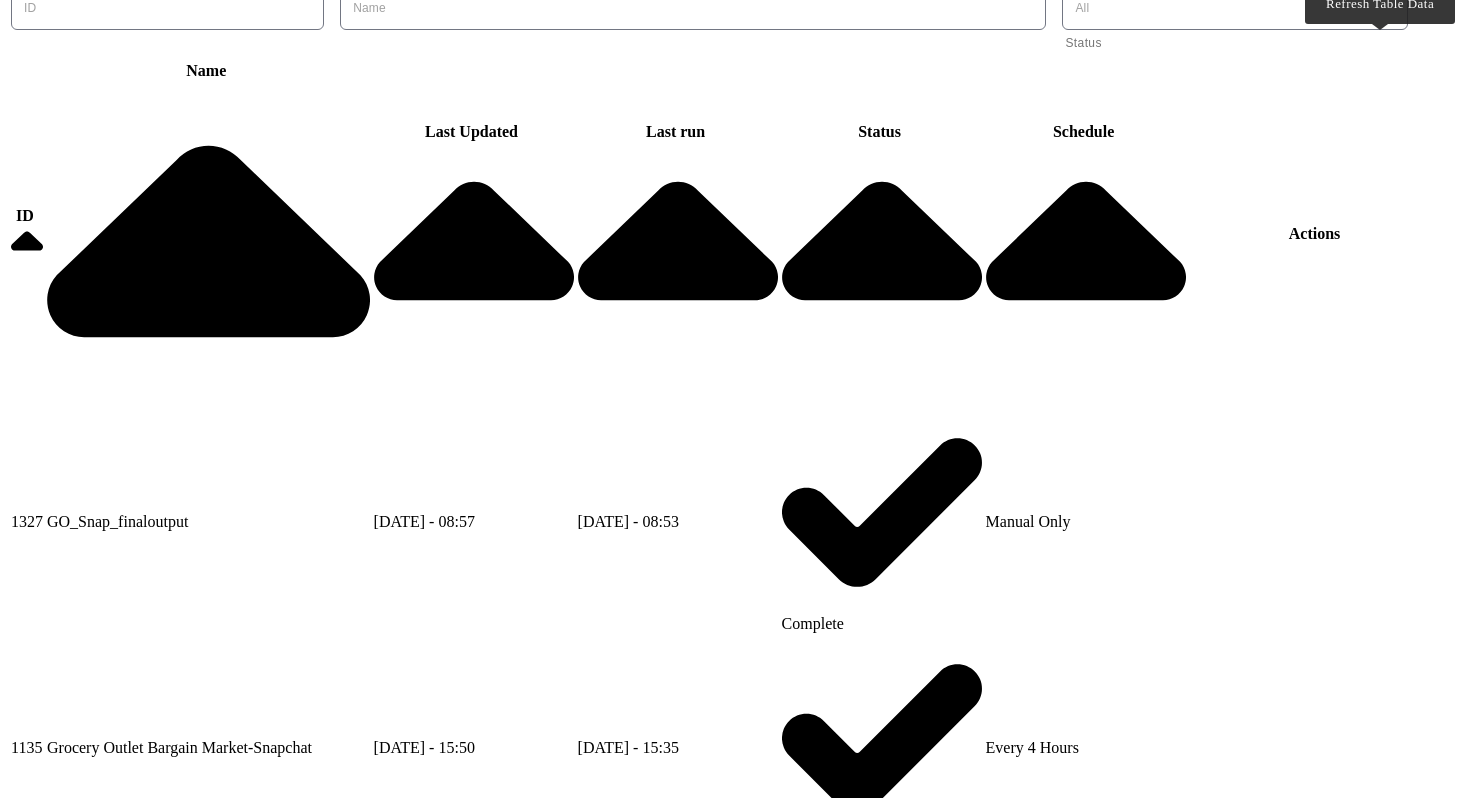 click 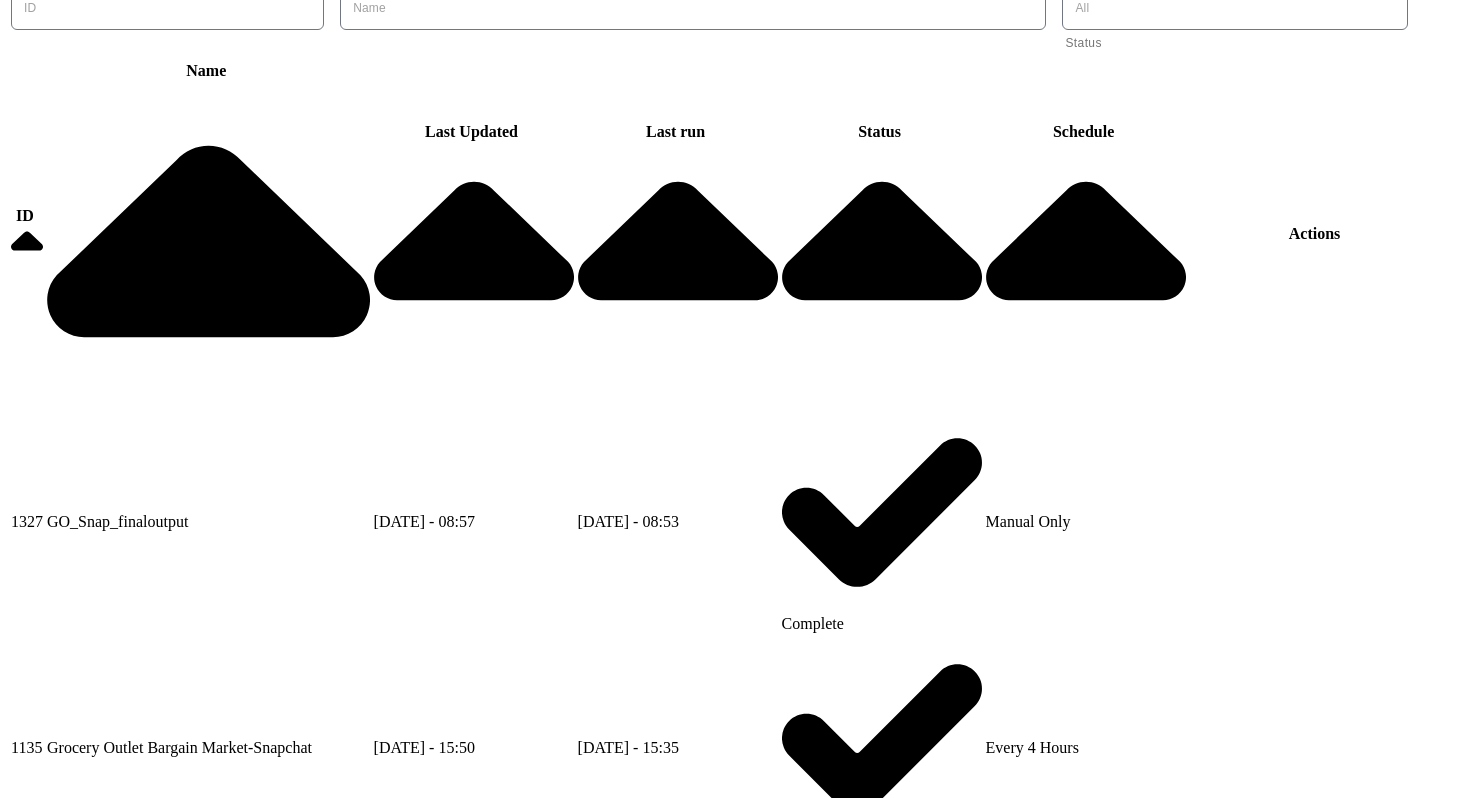click 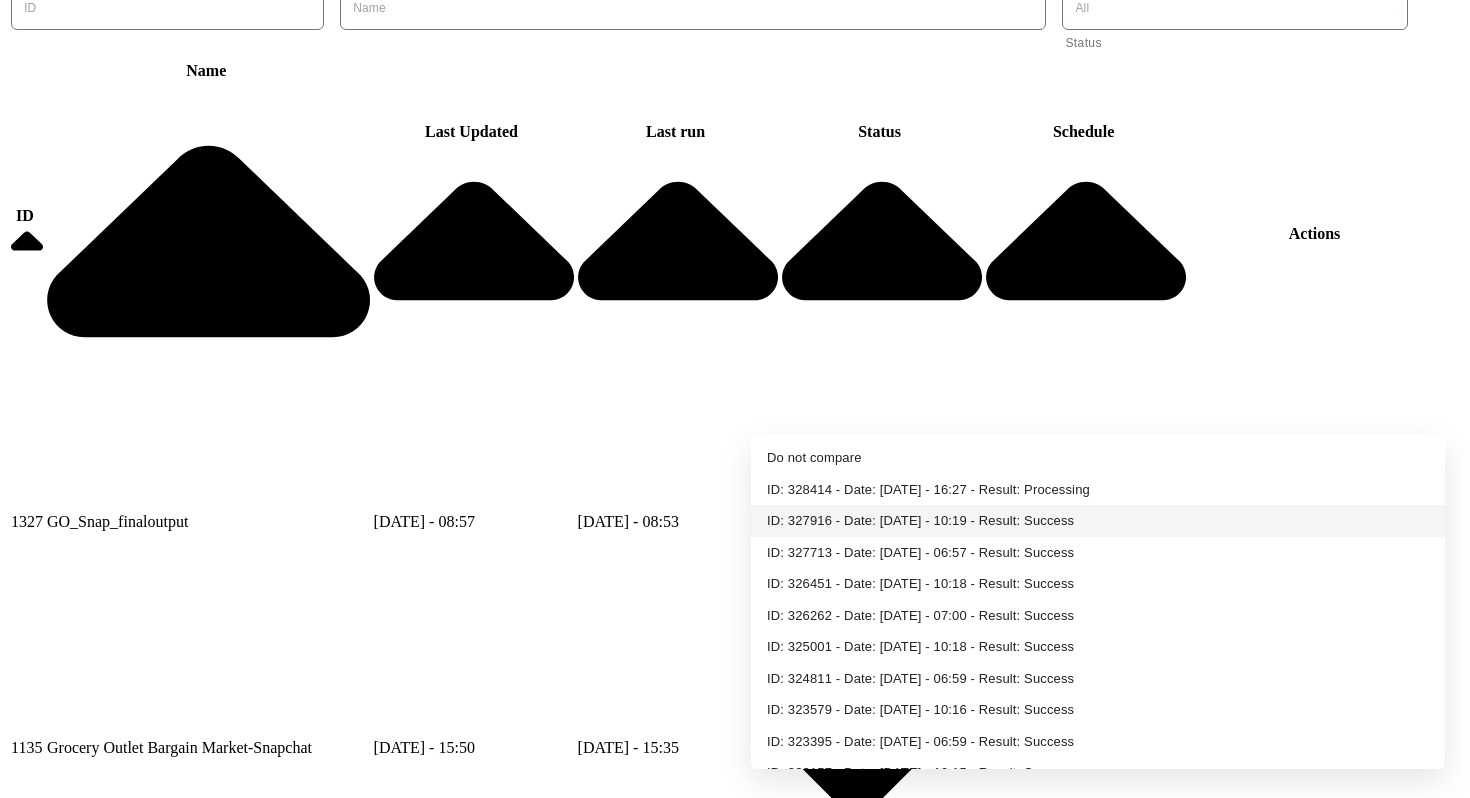 click on "ID: 327916 - Date: Jul 2nd - 10:19 - Result: Success" at bounding box center (1098, 521) 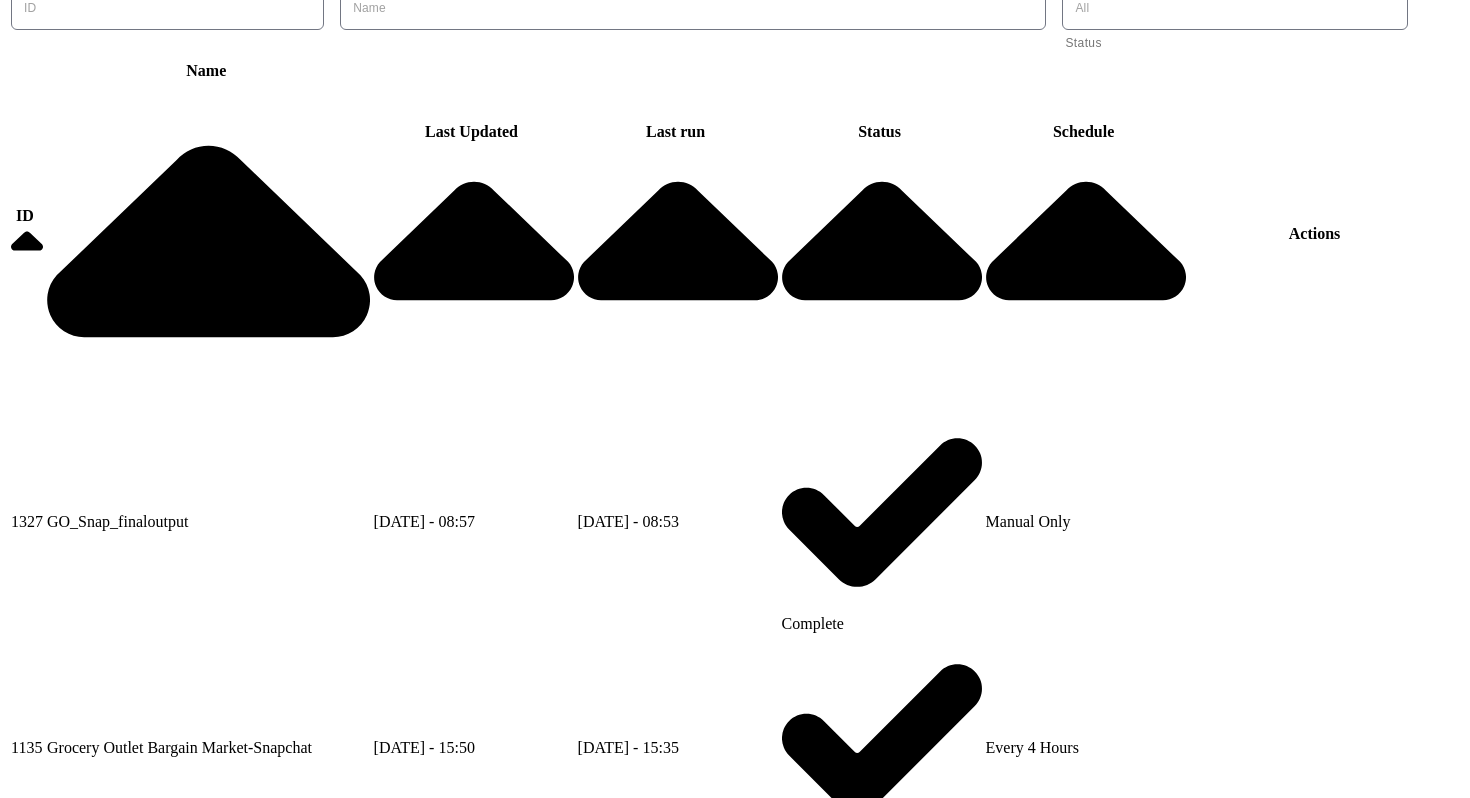 scroll, scrollTop: 0, scrollLeft: 0, axis: both 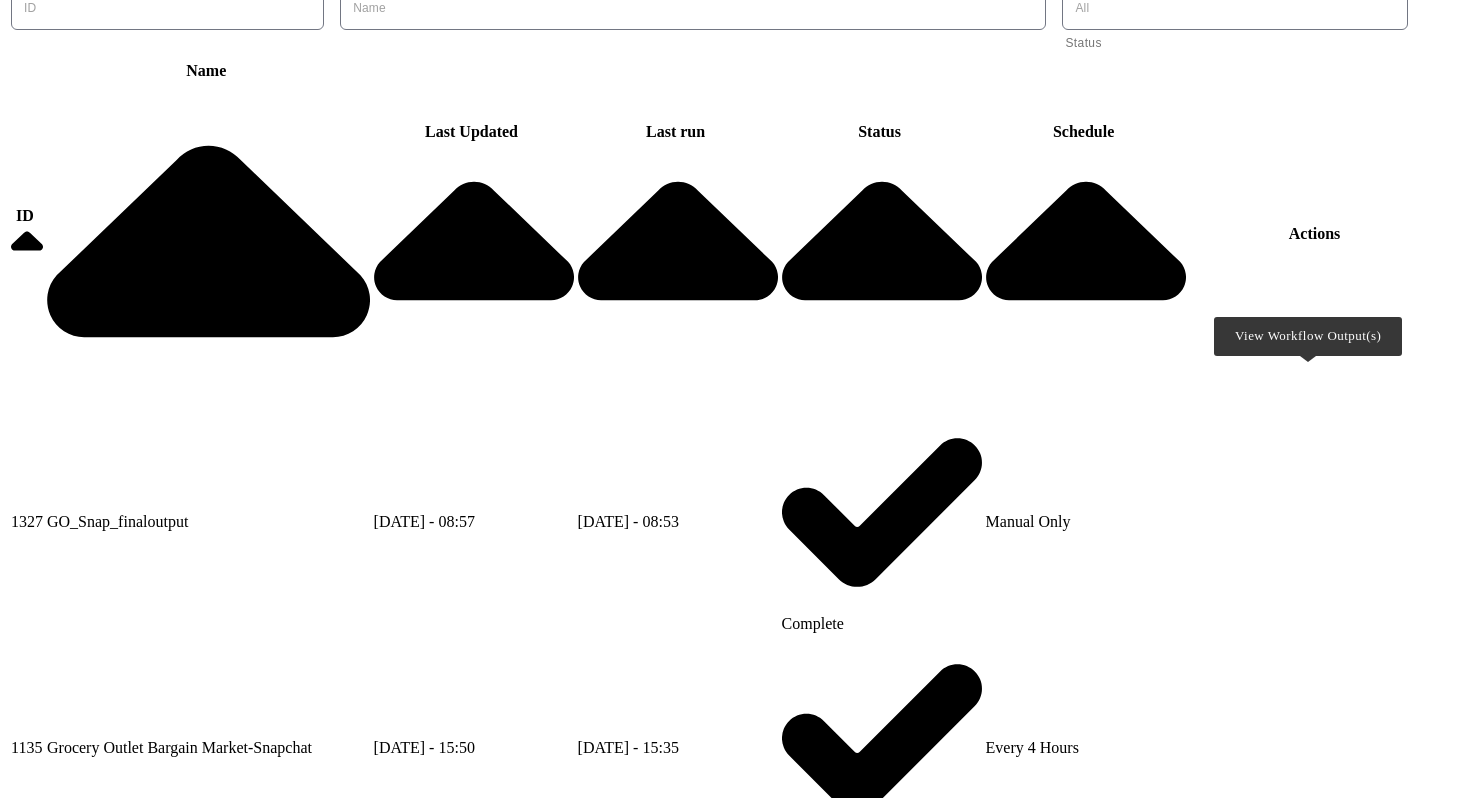 click 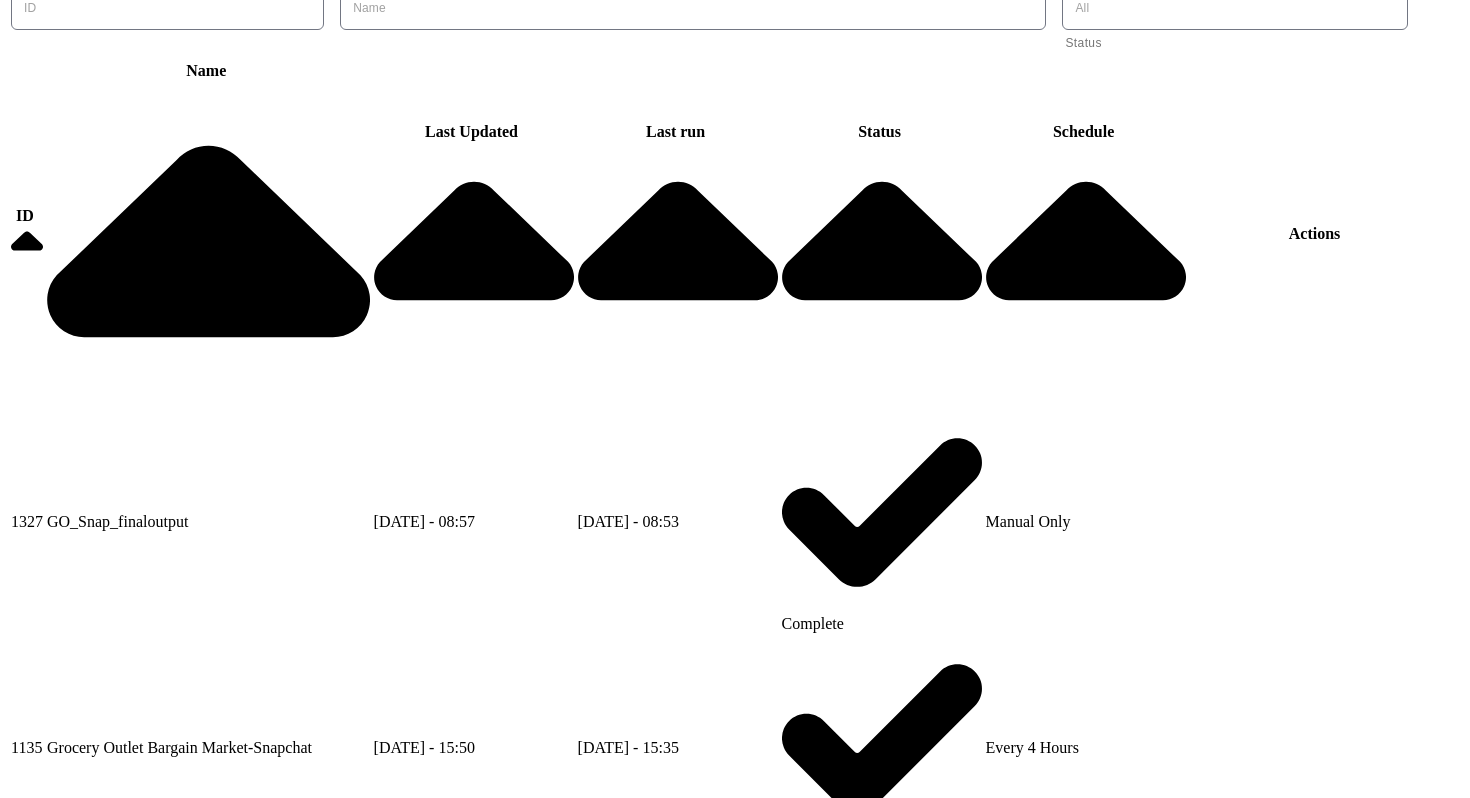 click on "Output(s) for grocery_outlet_product_dedupe_digital_circular  Close × universal     (Public) https://ace.stitcherads.com/exports/989/universal/none/universal/export.tsv.gz Copy URL Download Output File Inspect Output in QueryPlus Close" at bounding box center (735, 2915) 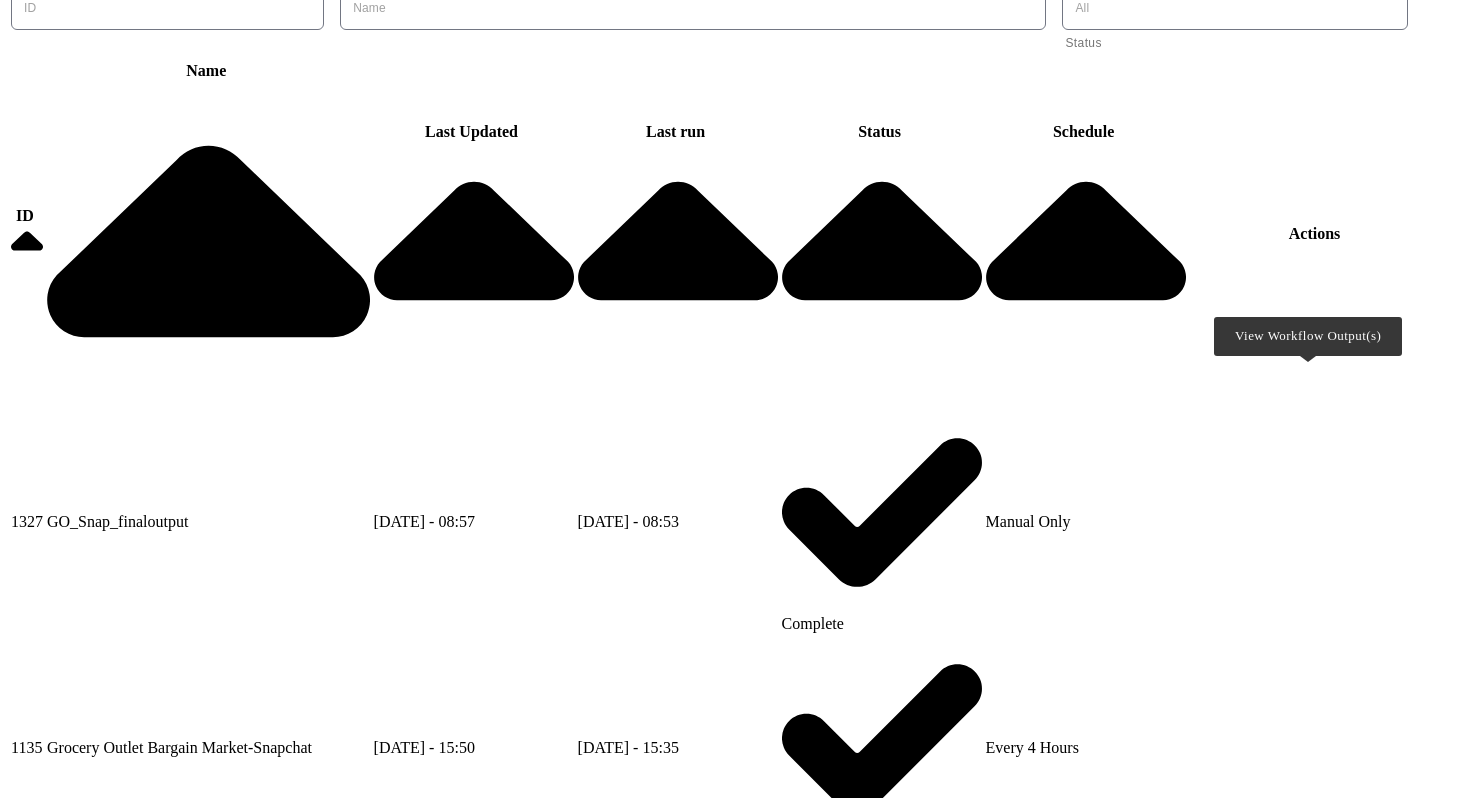 click 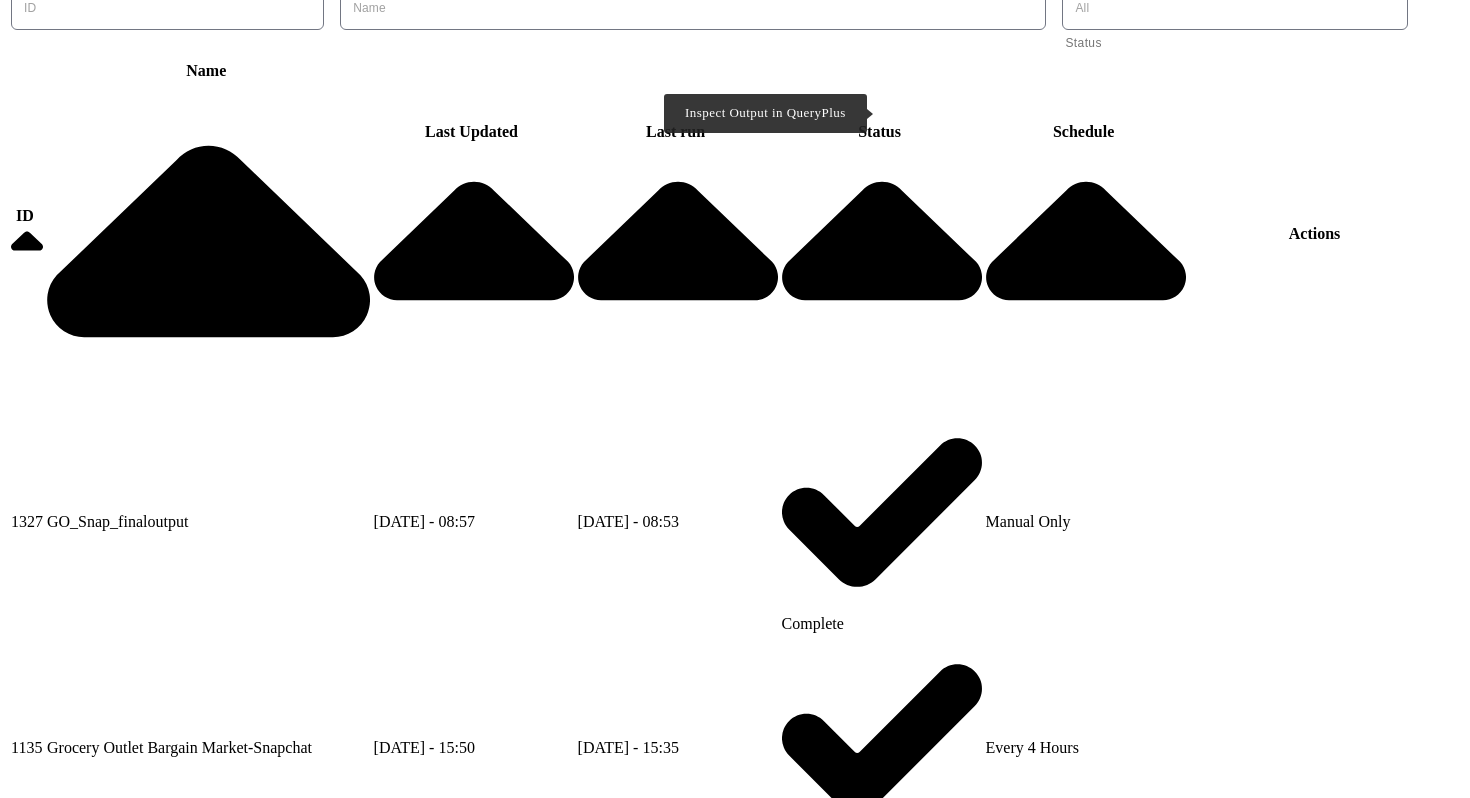 click 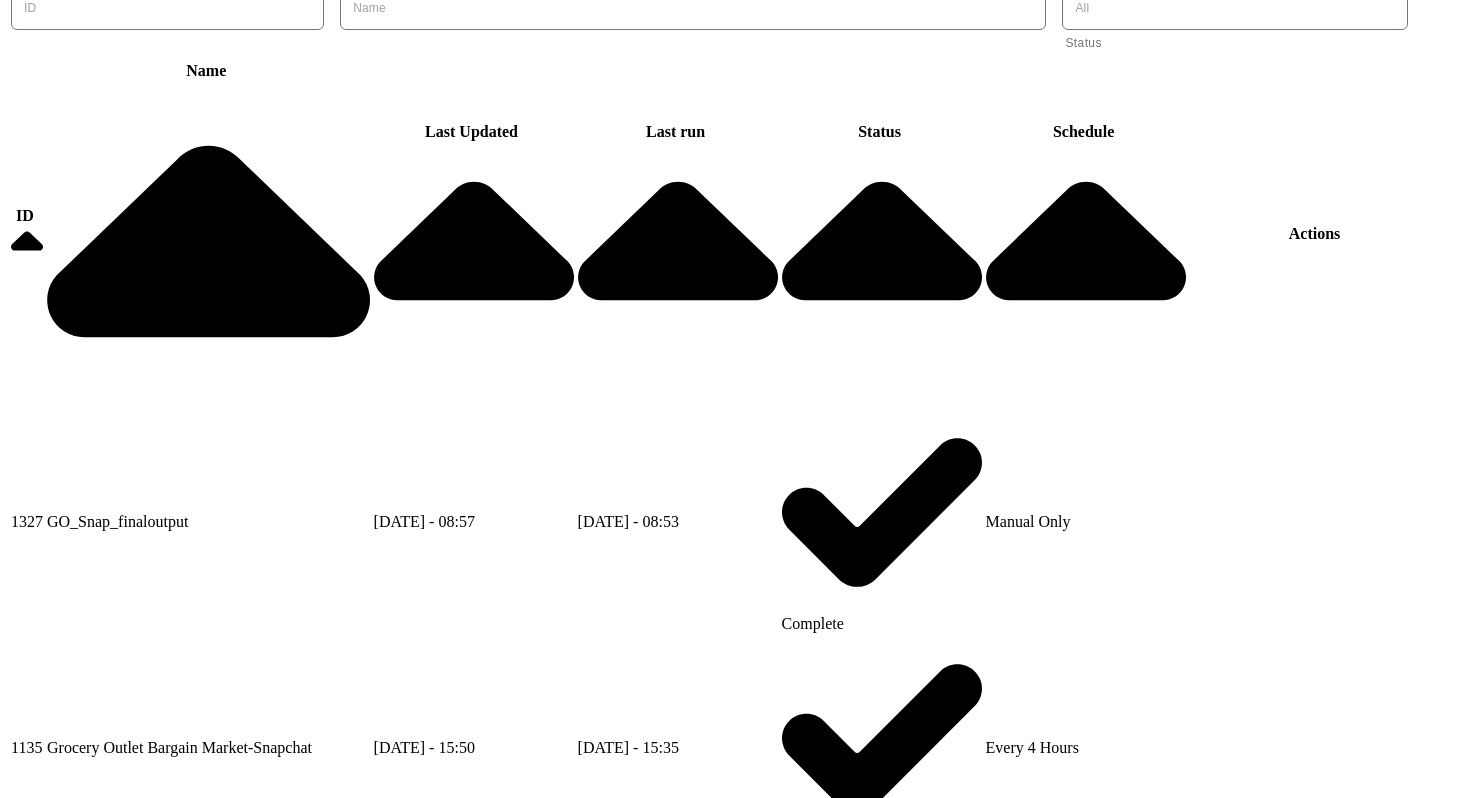 click 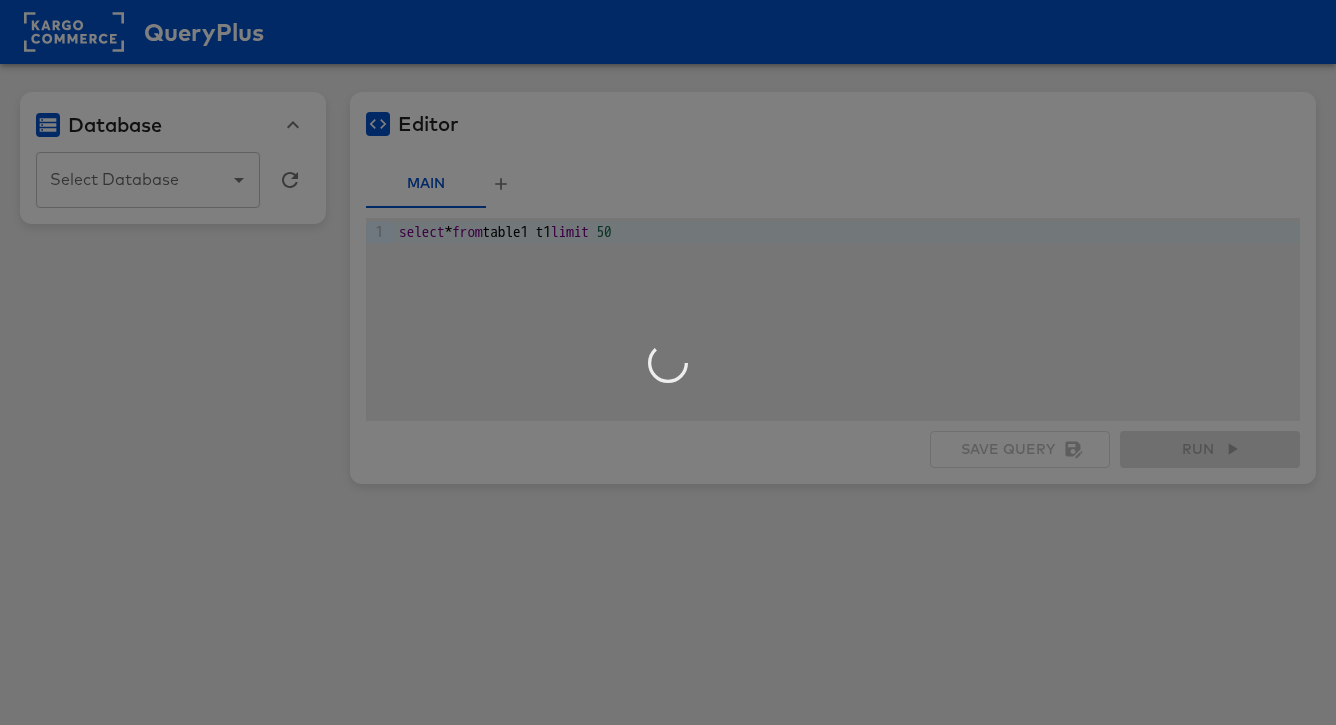 scroll, scrollTop: 0, scrollLeft: 0, axis: both 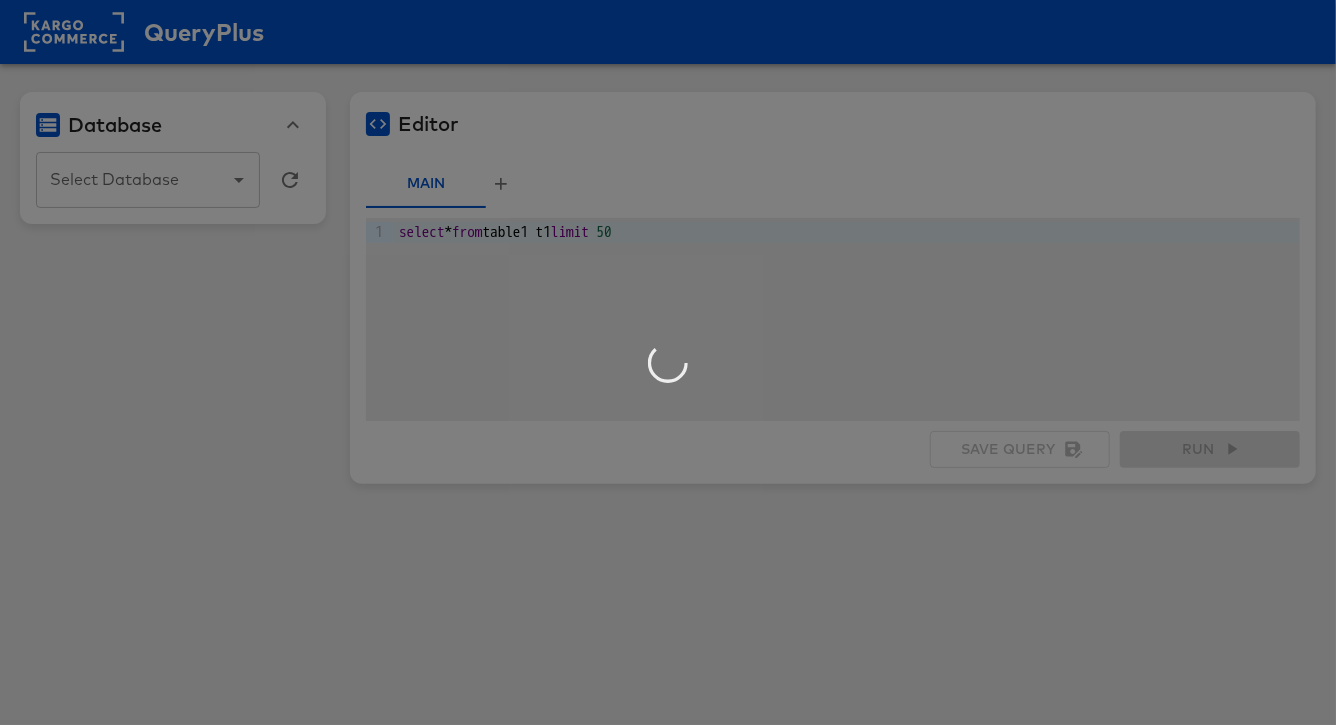 type on "ace-989:universal" 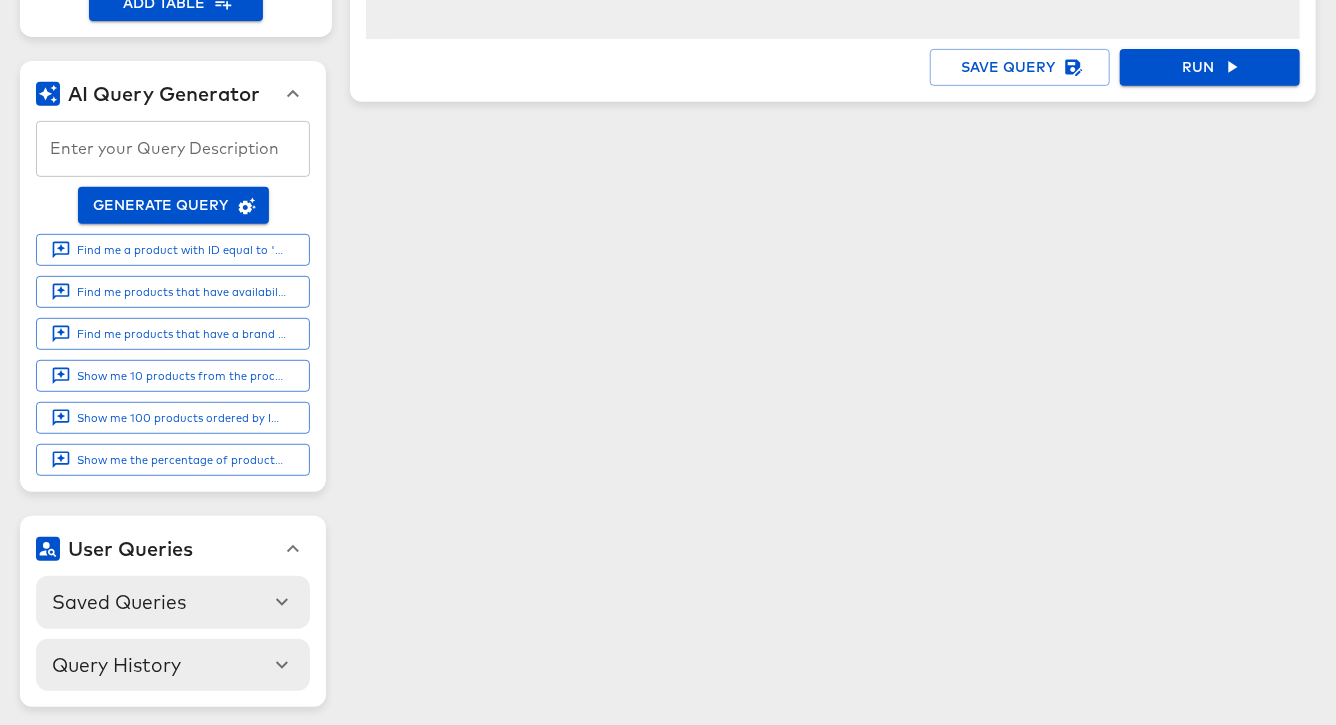 scroll, scrollTop: 383, scrollLeft: 0, axis: vertical 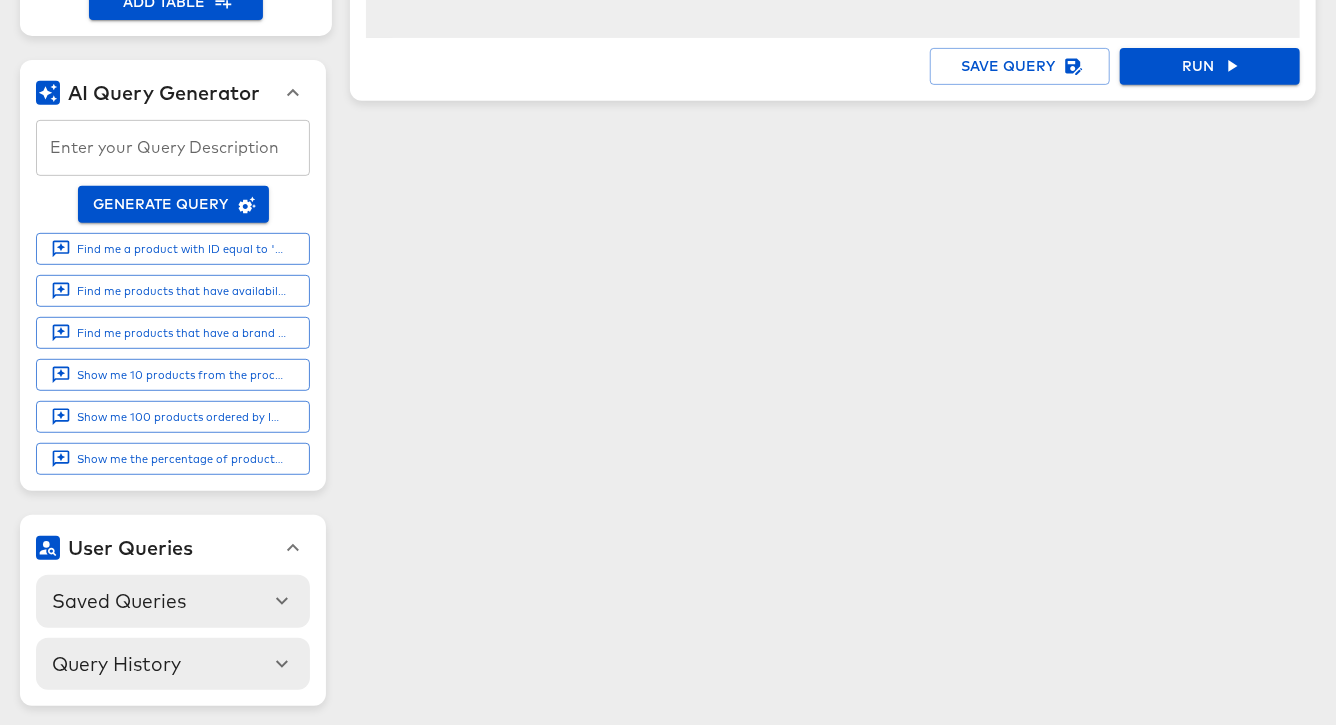 click on "Query History" at bounding box center [161, 664] 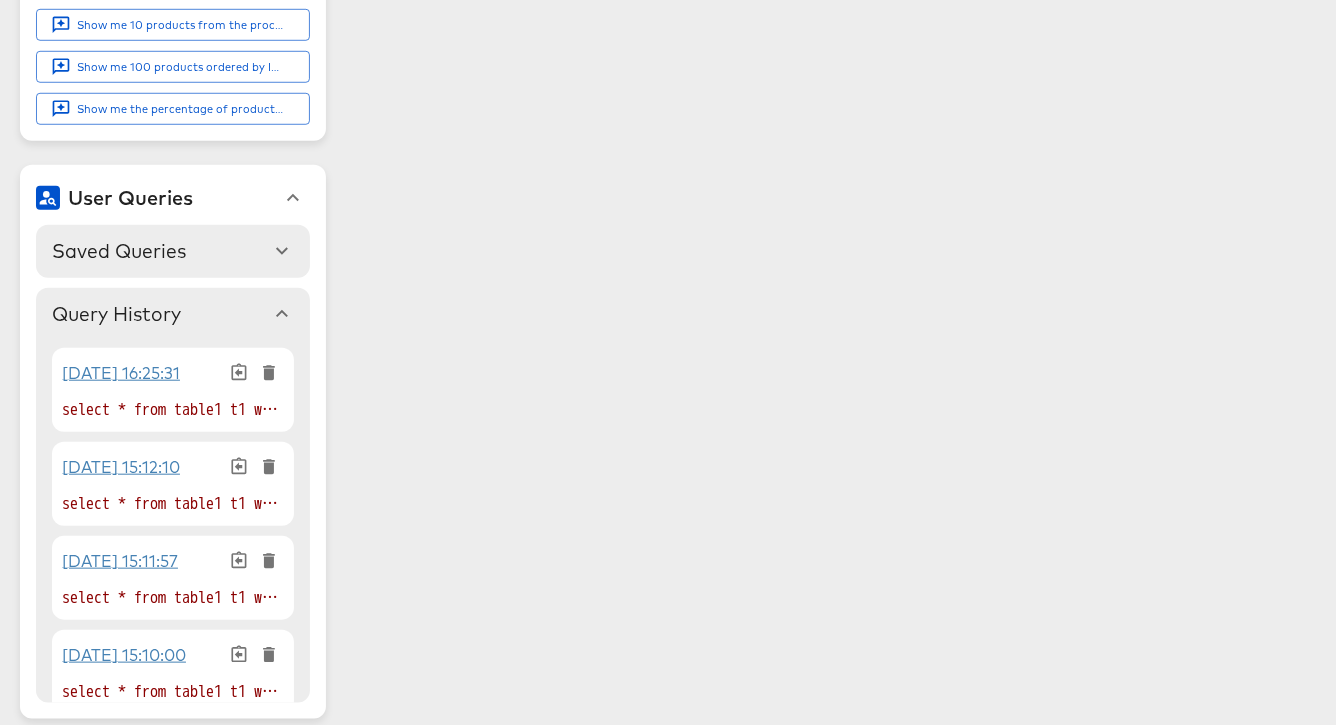 scroll, scrollTop: 734, scrollLeft: 0, axis: vertical 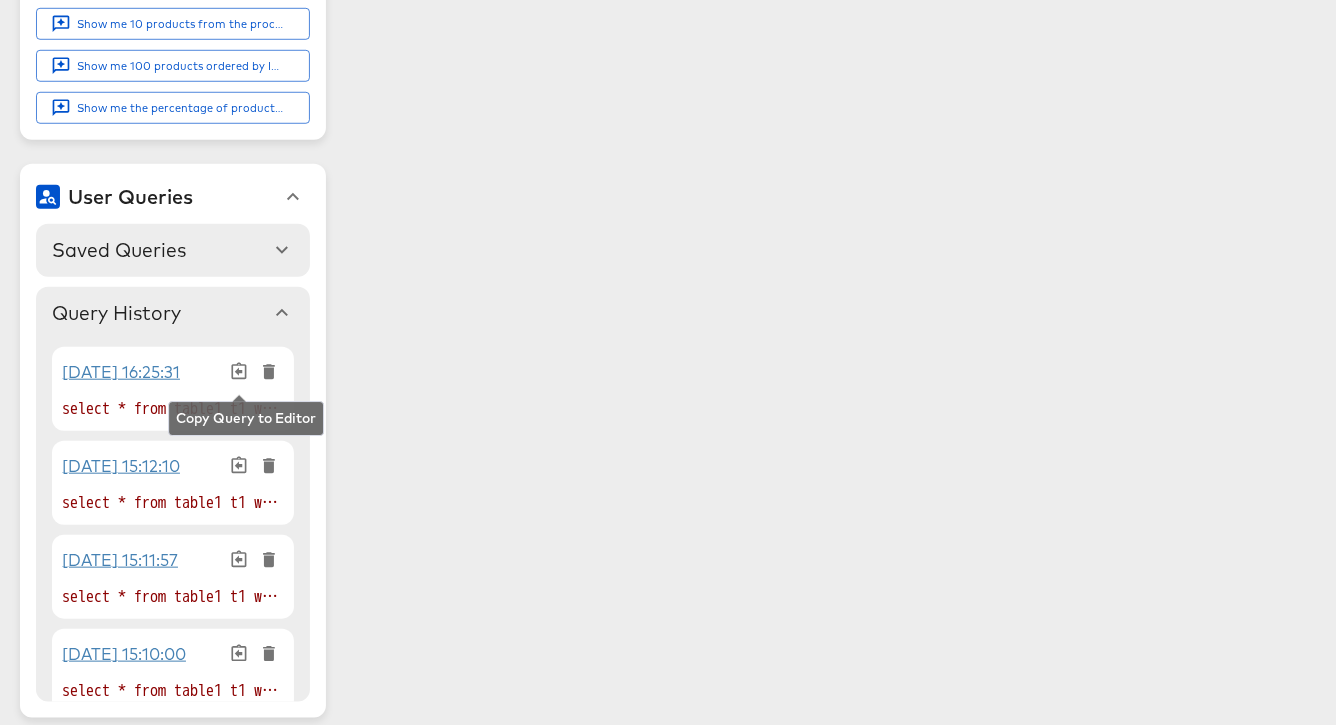 click 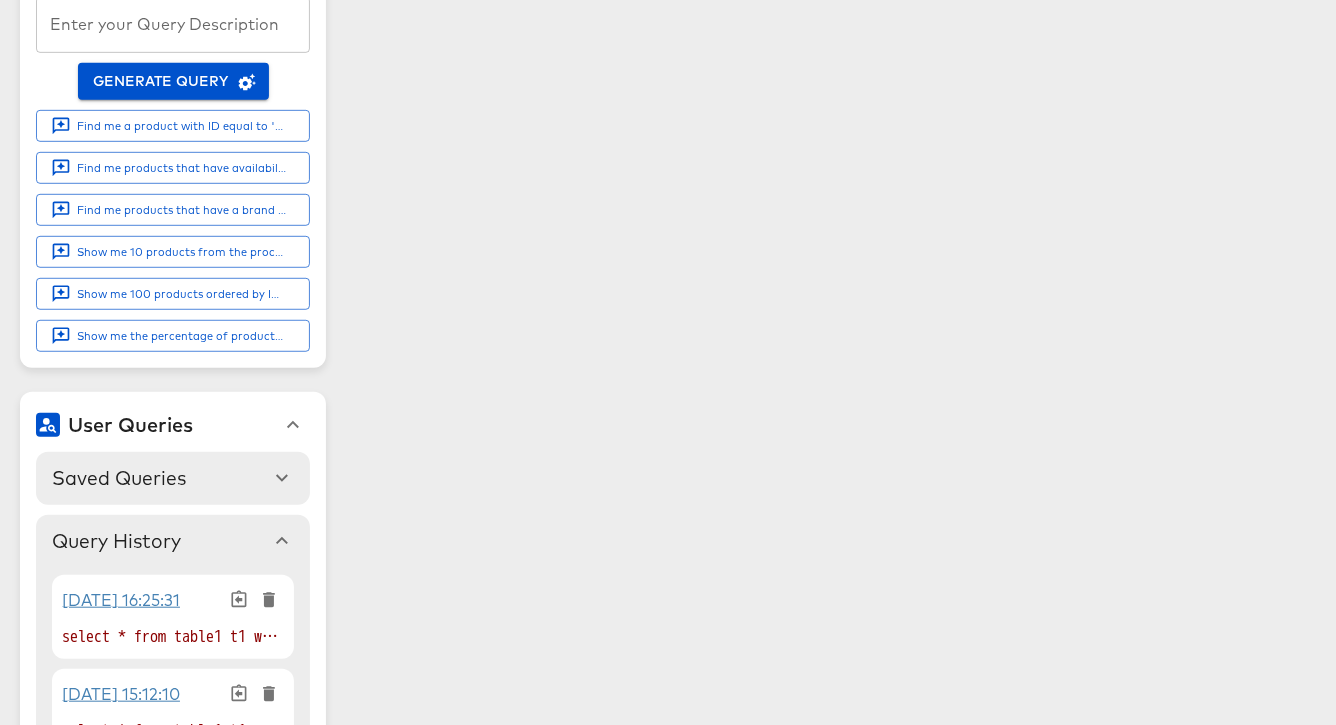 scroll, scrollTop: 0, scrollLeft: 0, axis: both 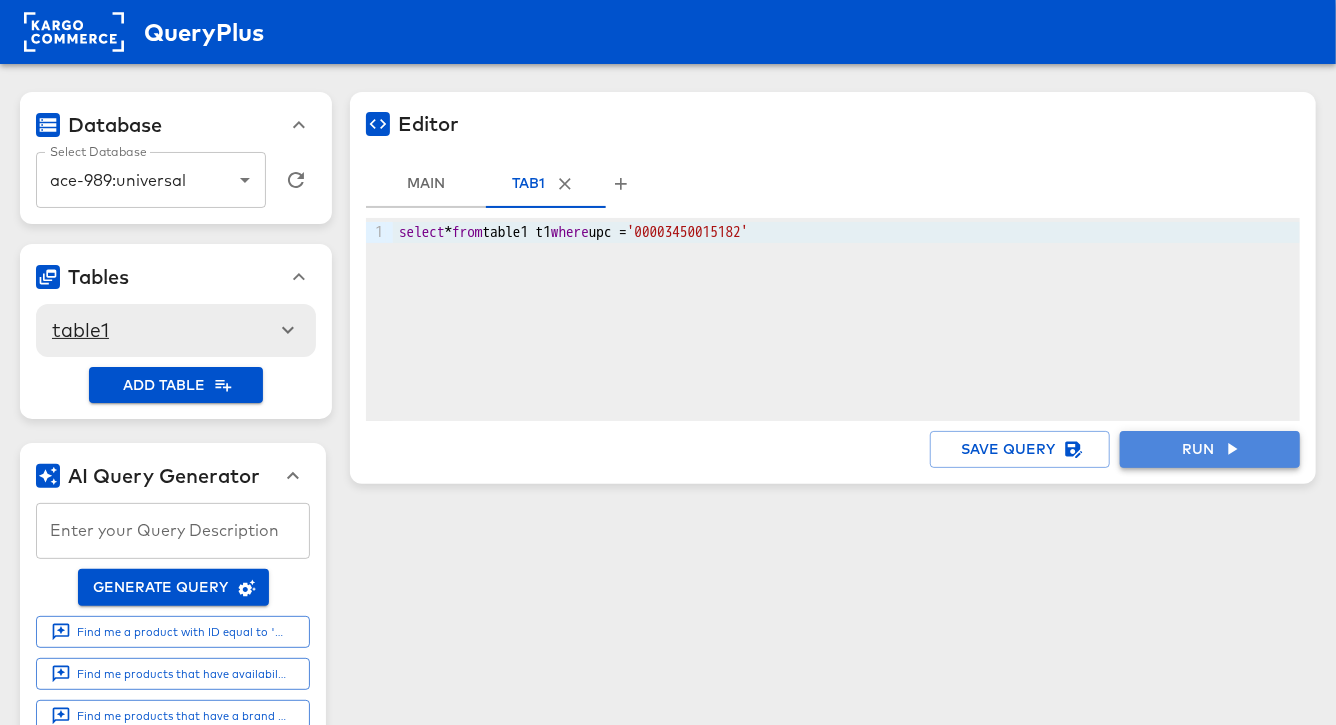 click on "Run" at bounding box center (1210, 449) 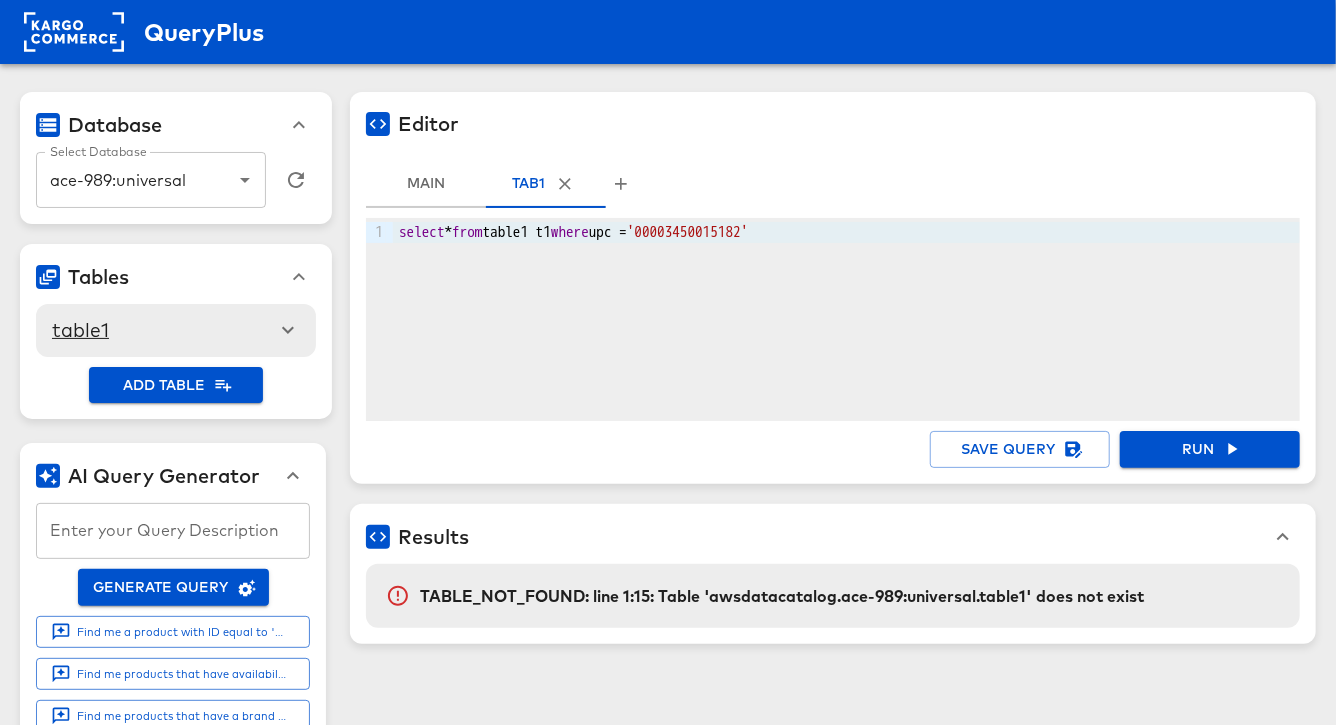 click 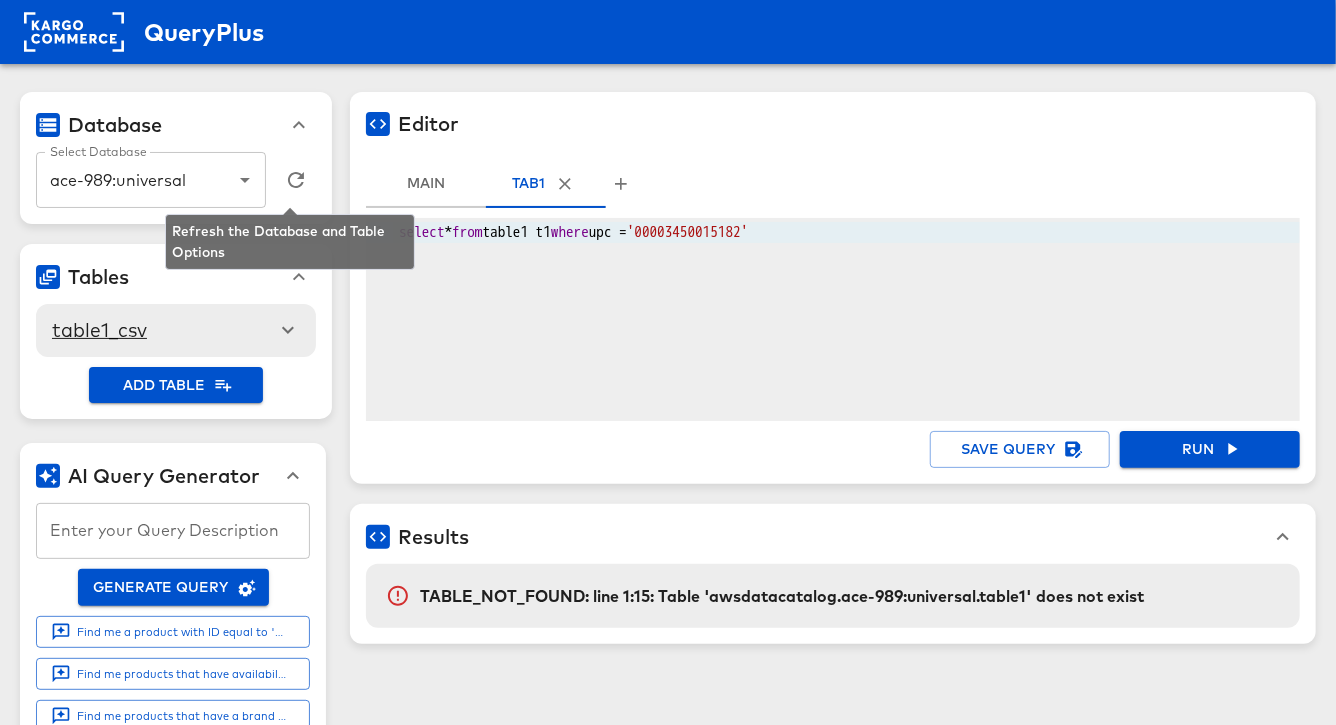 click 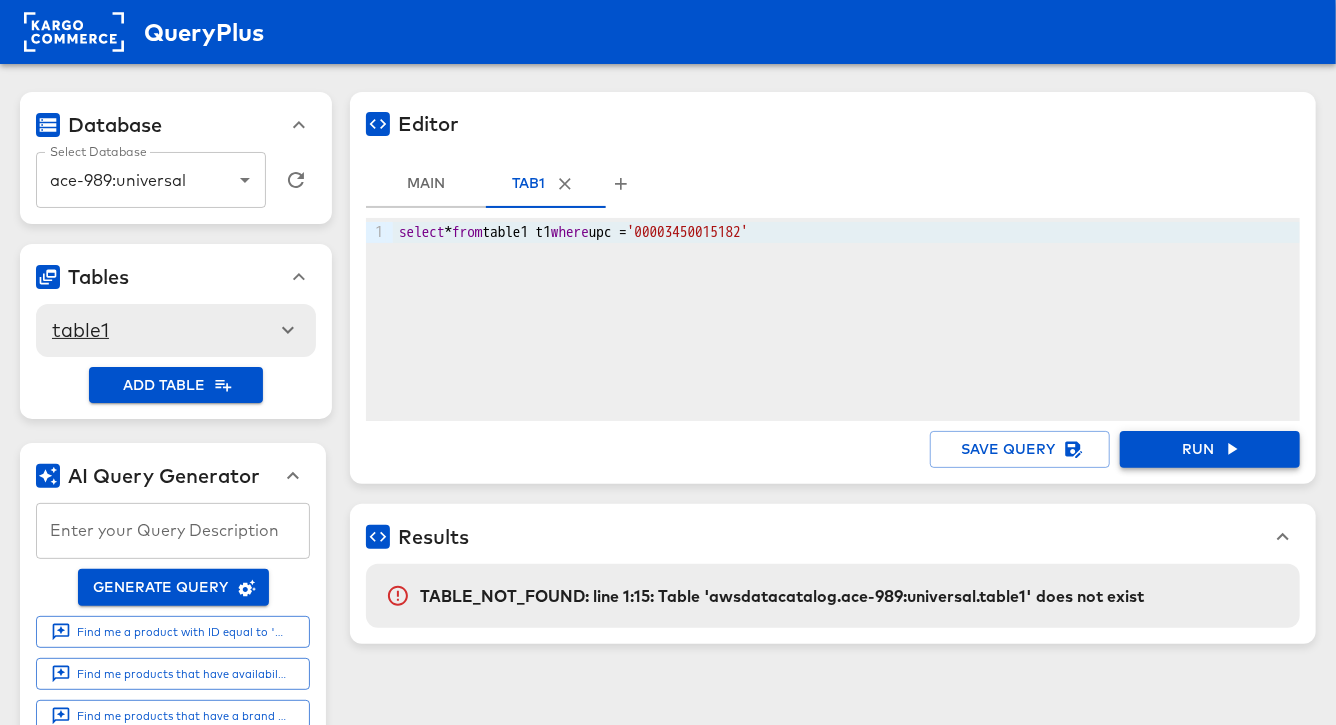 click on "Run" at bounding box center (1210, 449) 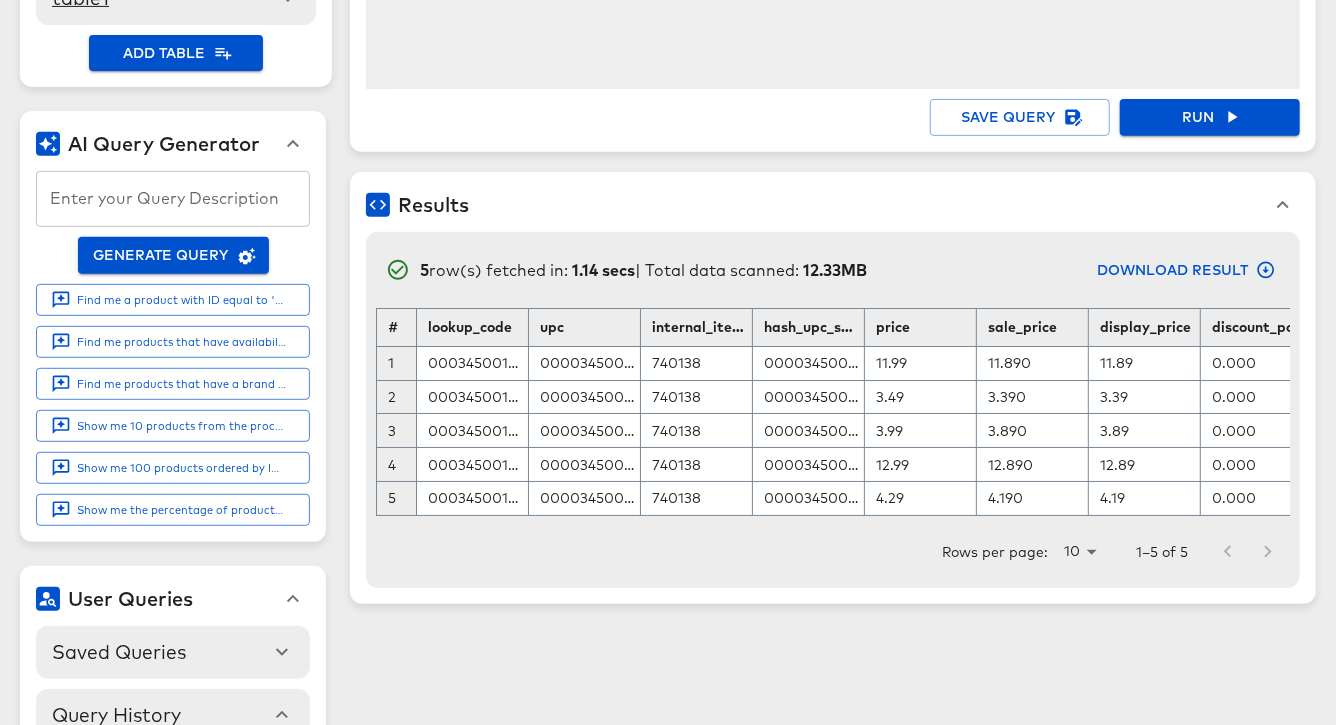 scroll, scrollTop: 350, scrollLeft: 0, axis: vertical 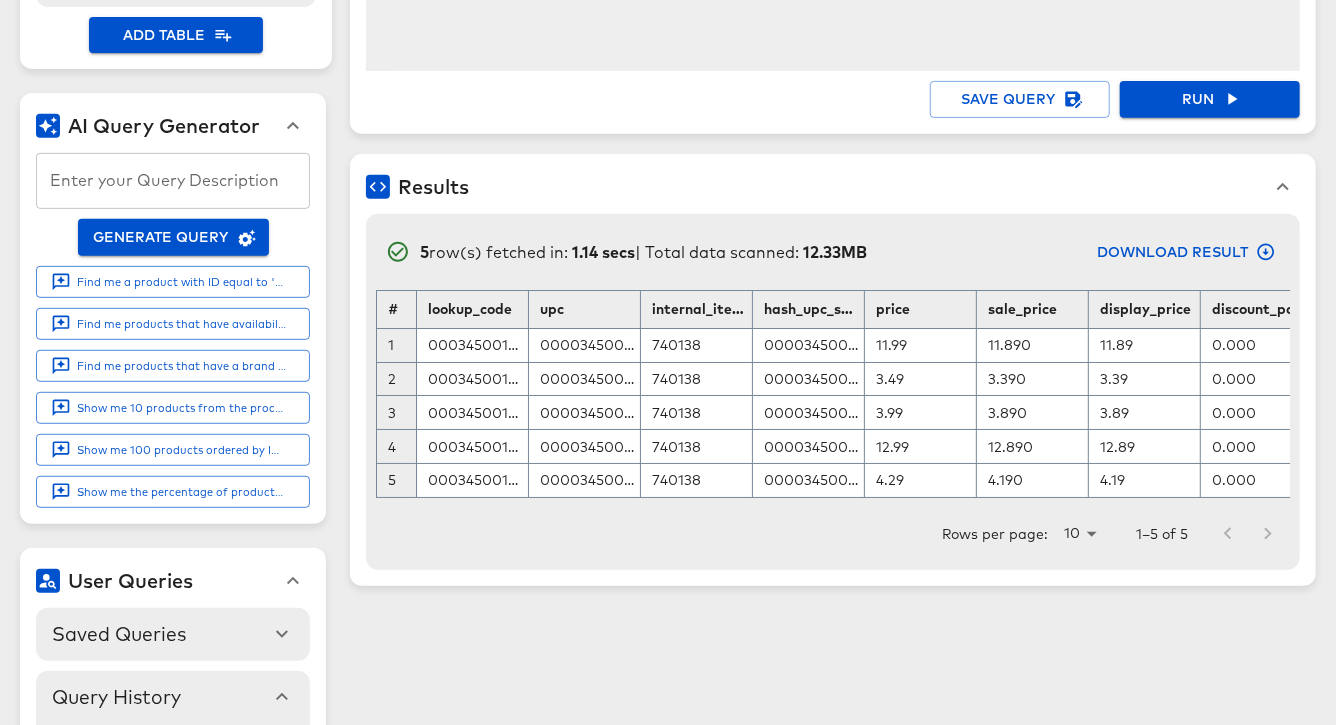 click on "Results" at bounding box center [833, 187] 